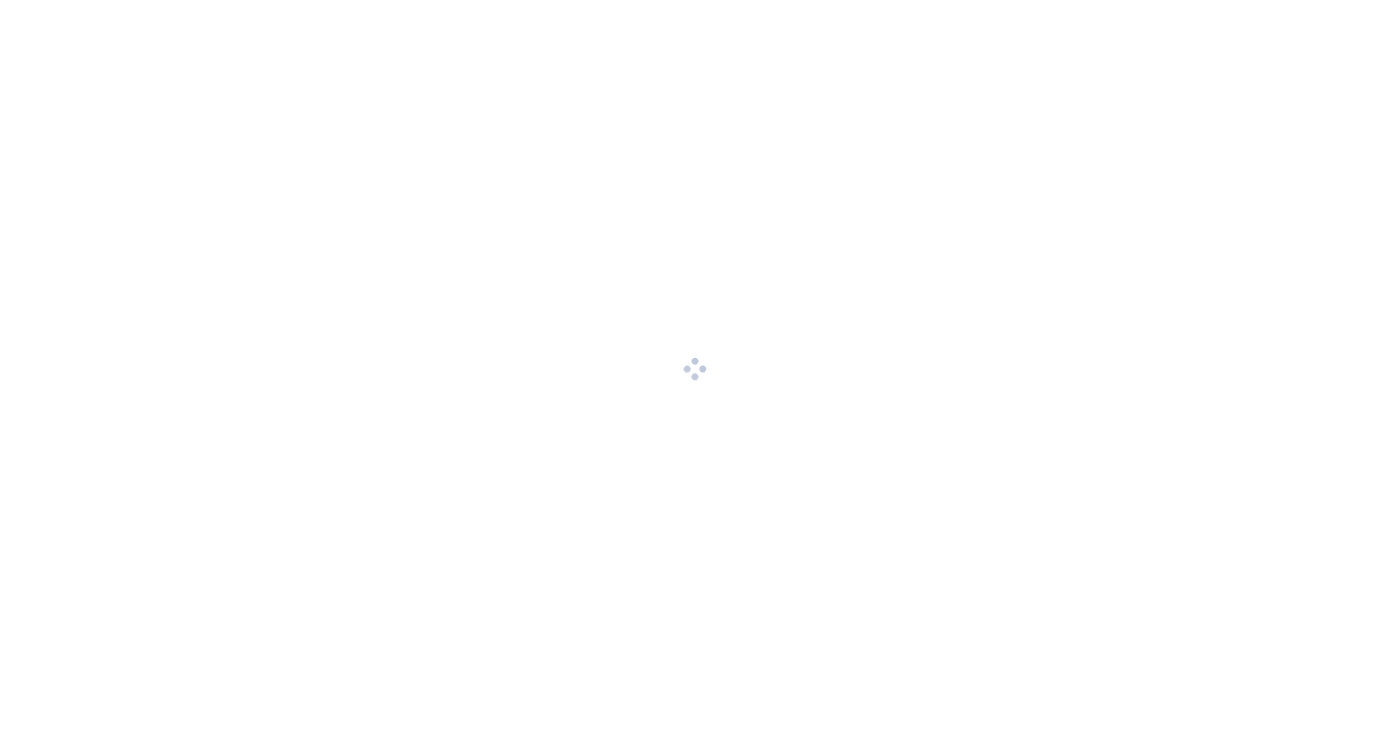 scroll, scrollTop: 0, scrollLeft: 0, axis: both 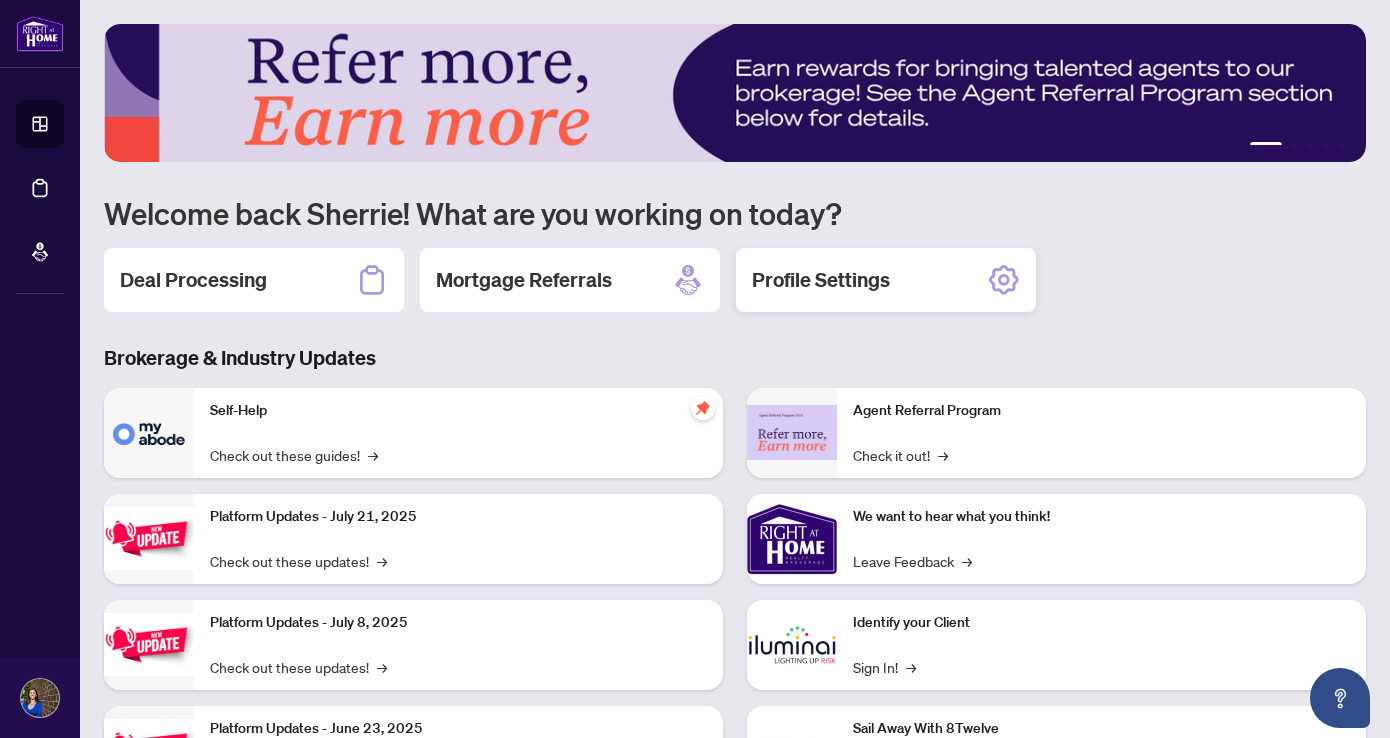 click on "Profile Settings" at bounding box center (821, 280) 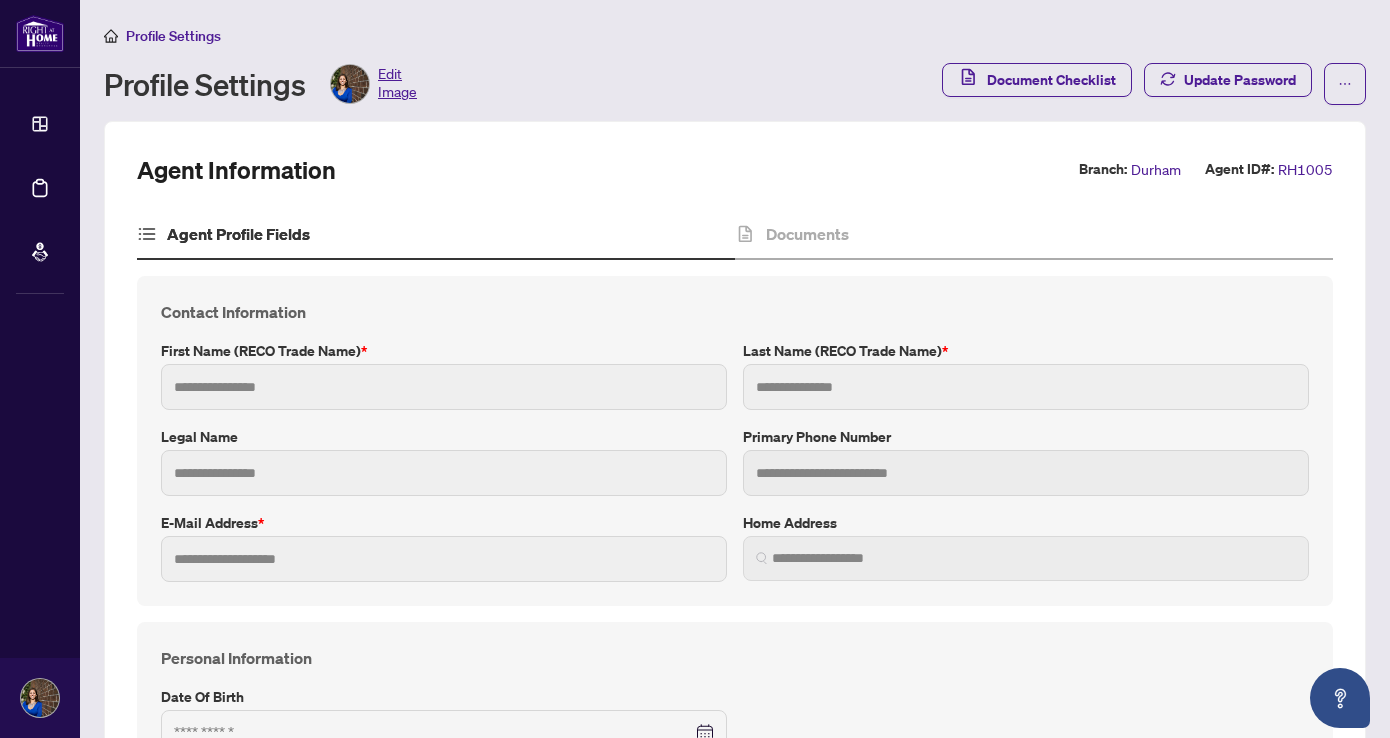 type on "**********" 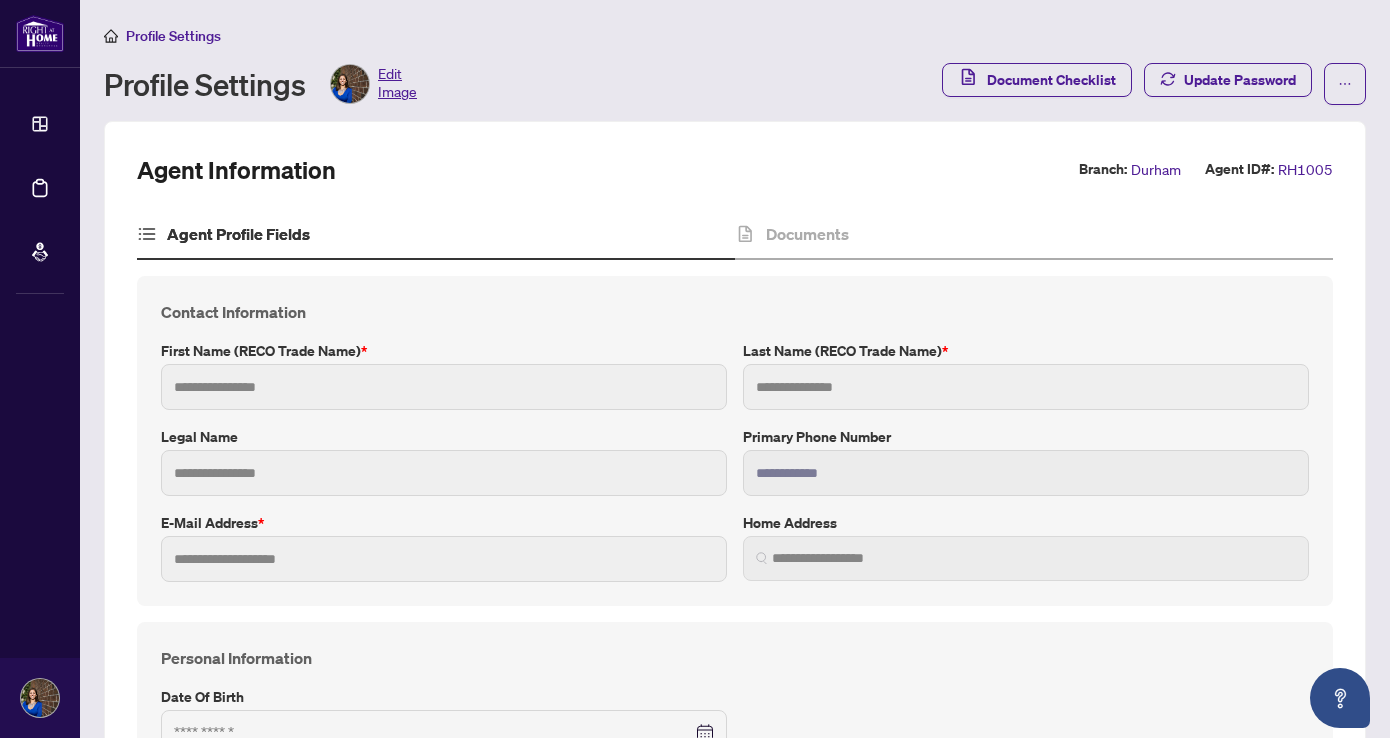 type on "*******" 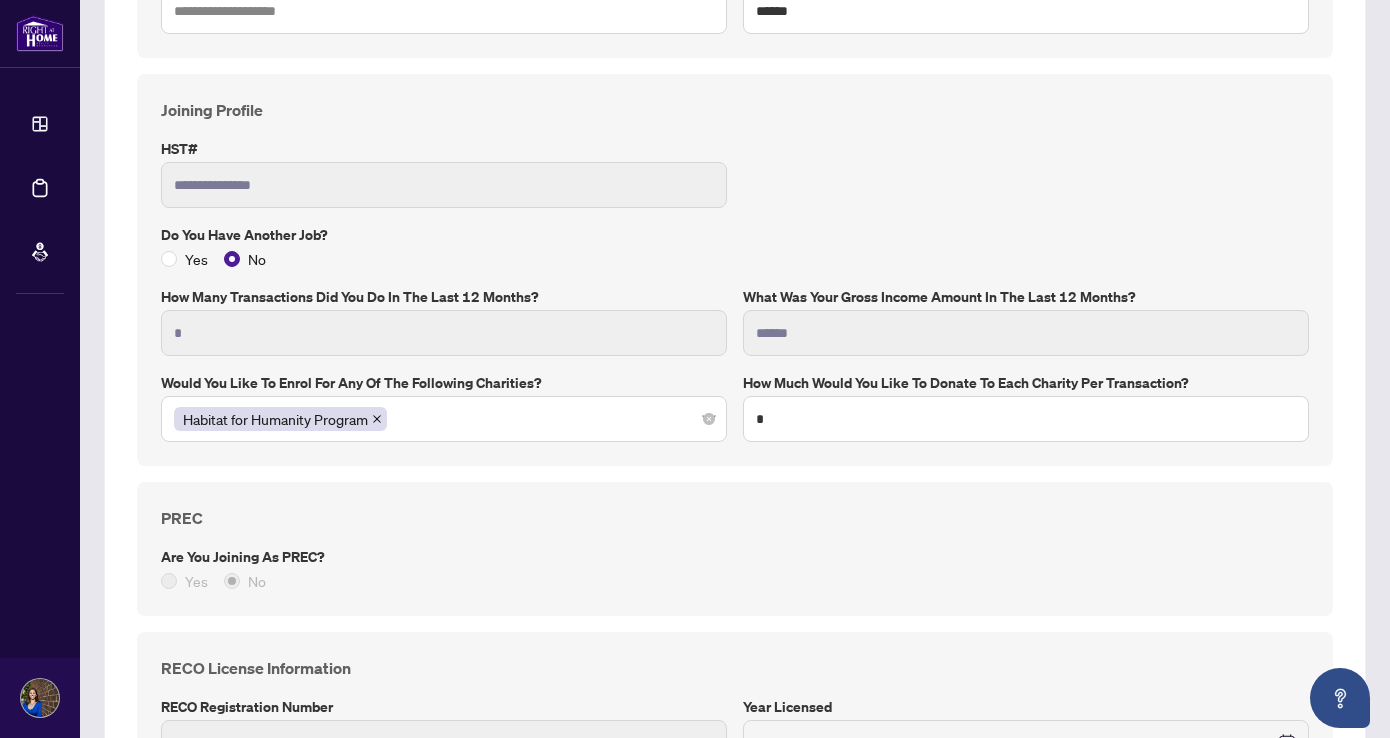 scroll, scrollTop: 1255, scrollLeft: 0, axis: vertical 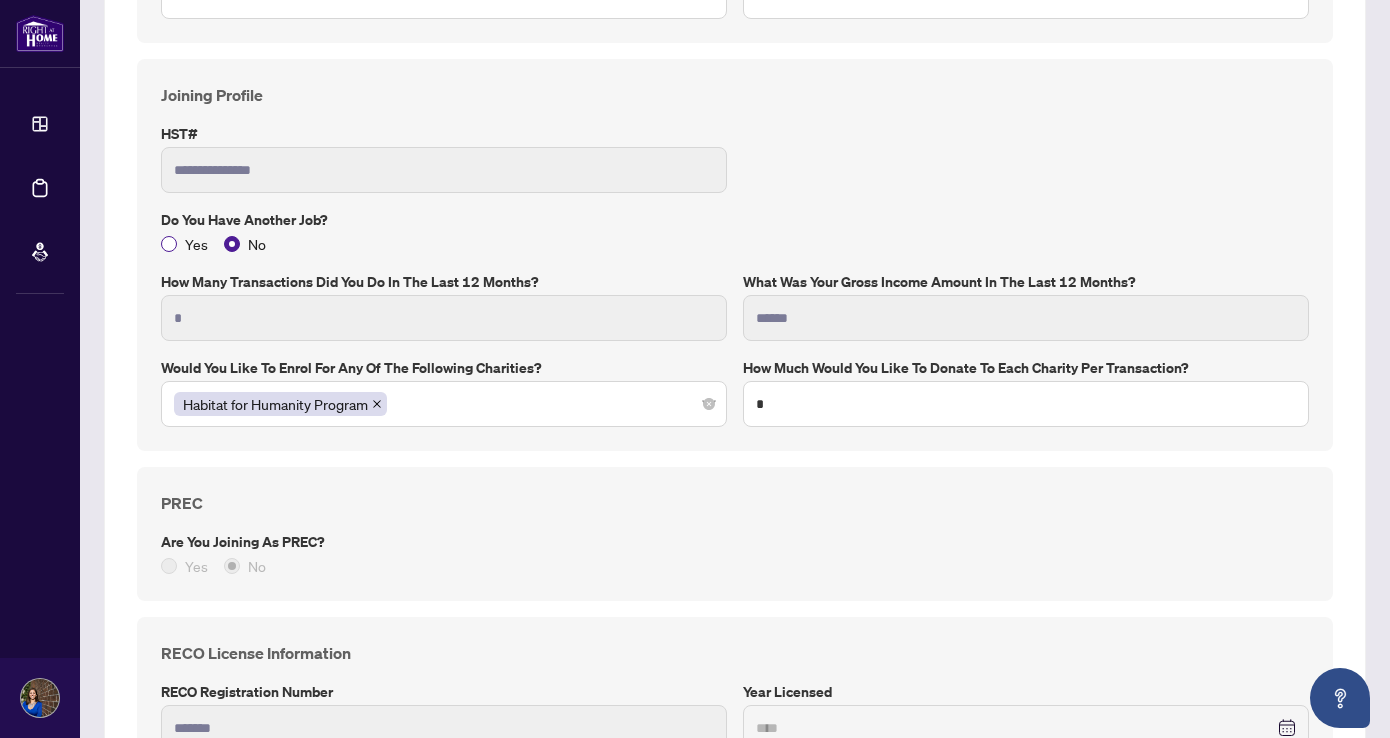 click on "Yes" at bounding box center (188, 244) 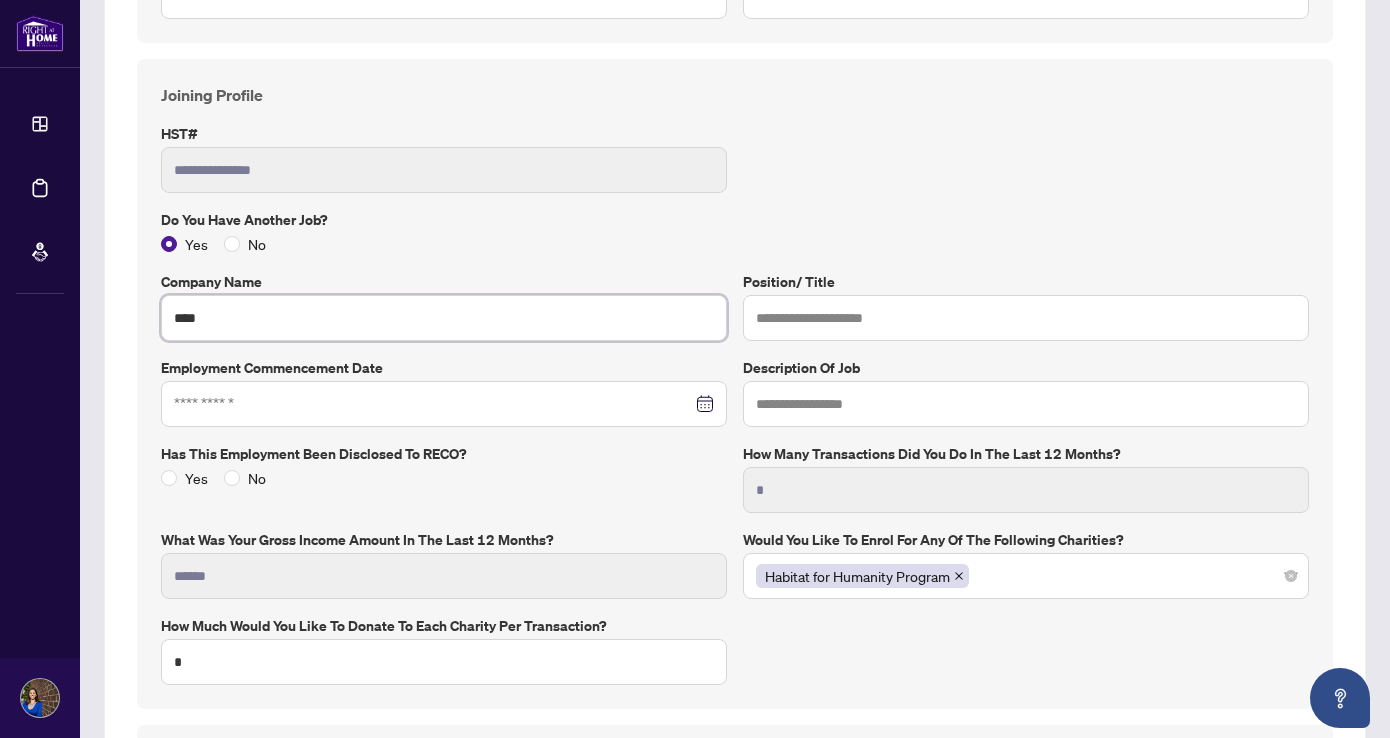 type on "****" 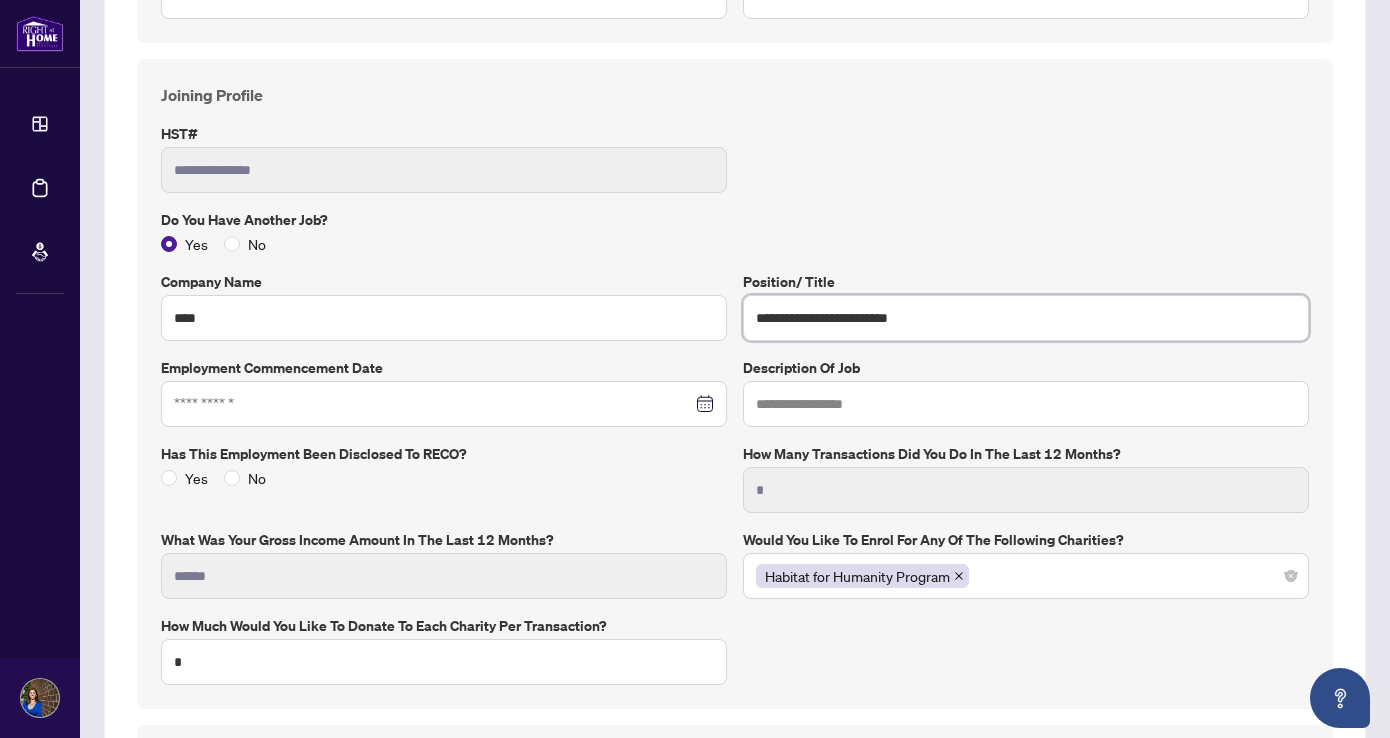 type on "**********" 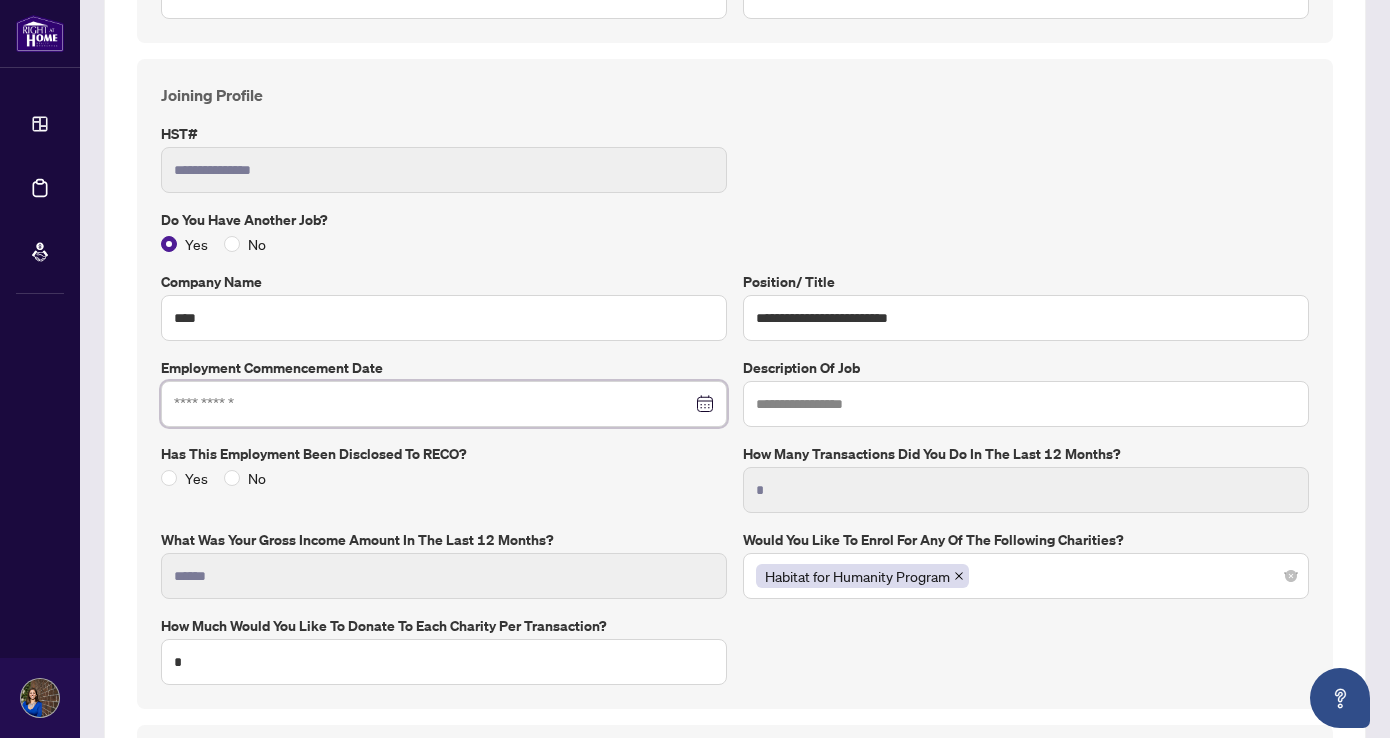 click at bounding box center [444, 404] 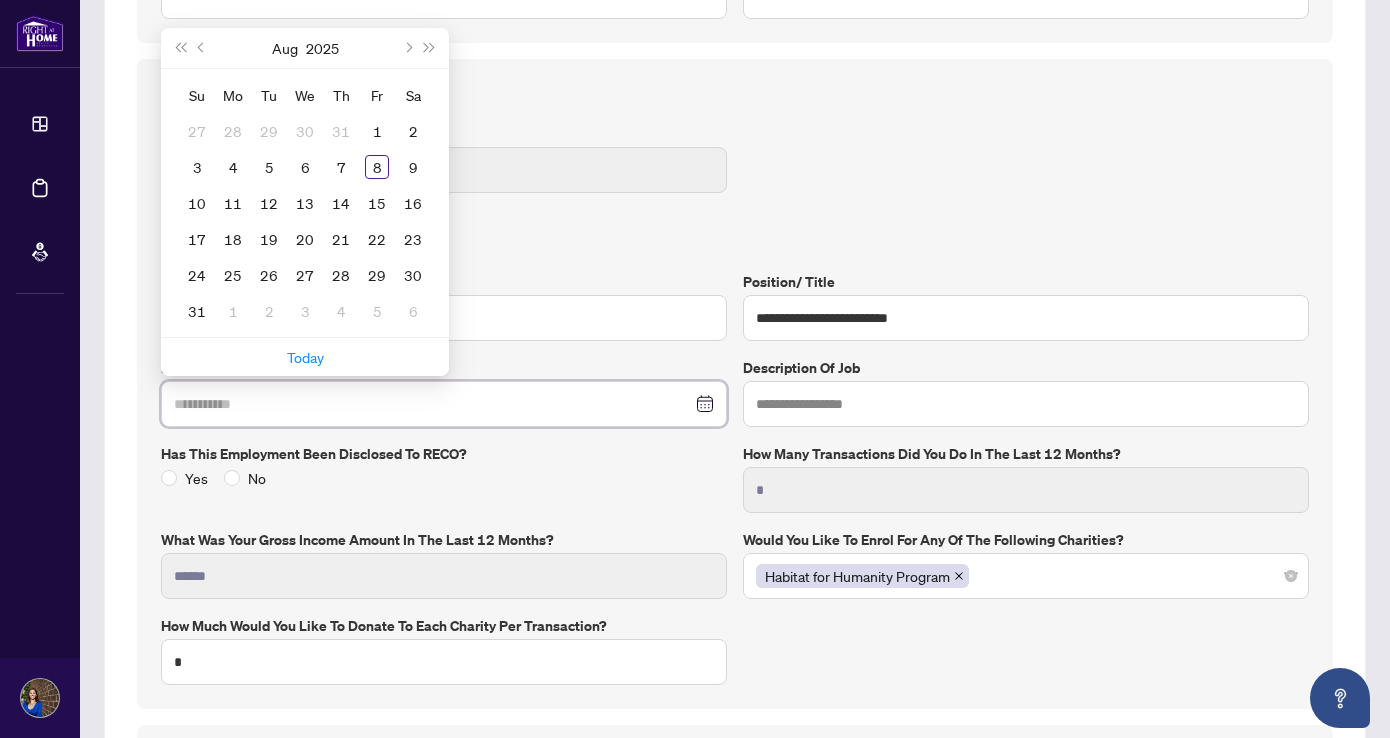 type on "**********" 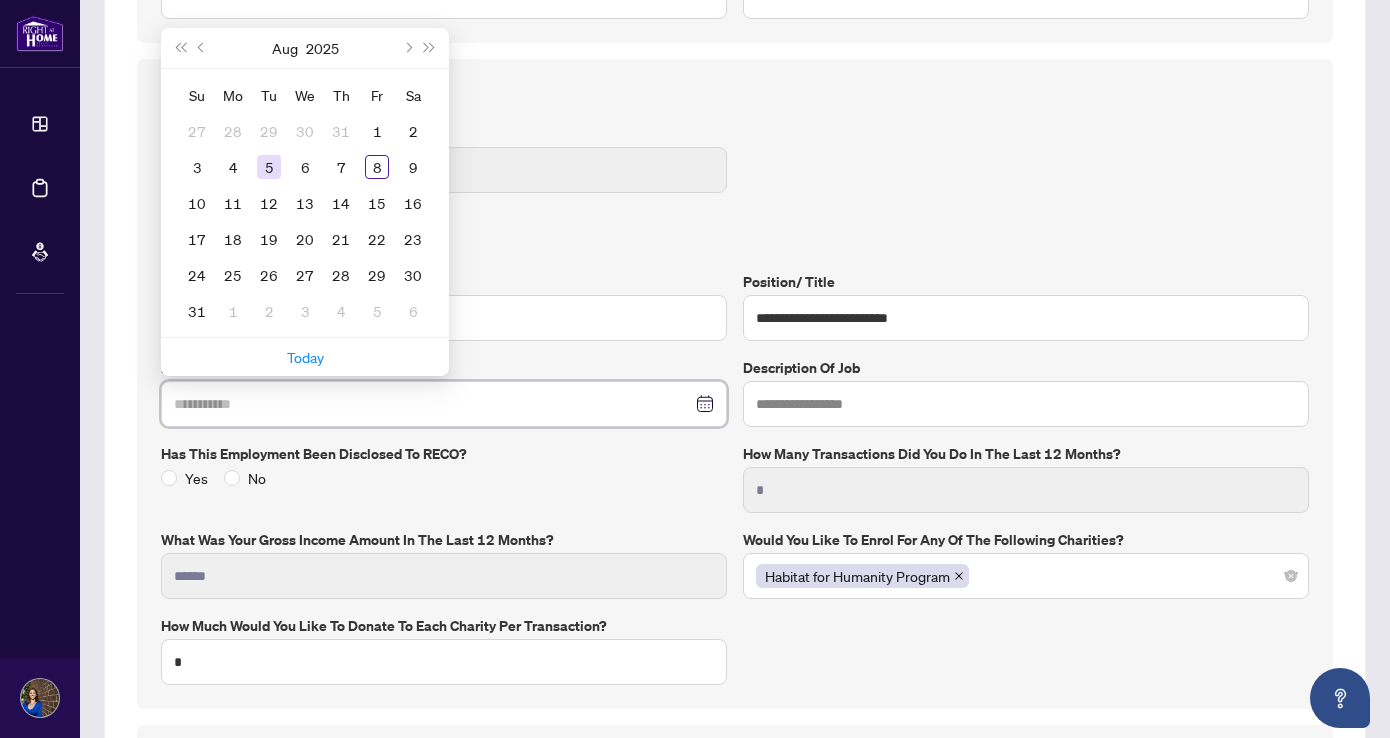 type on "**********" 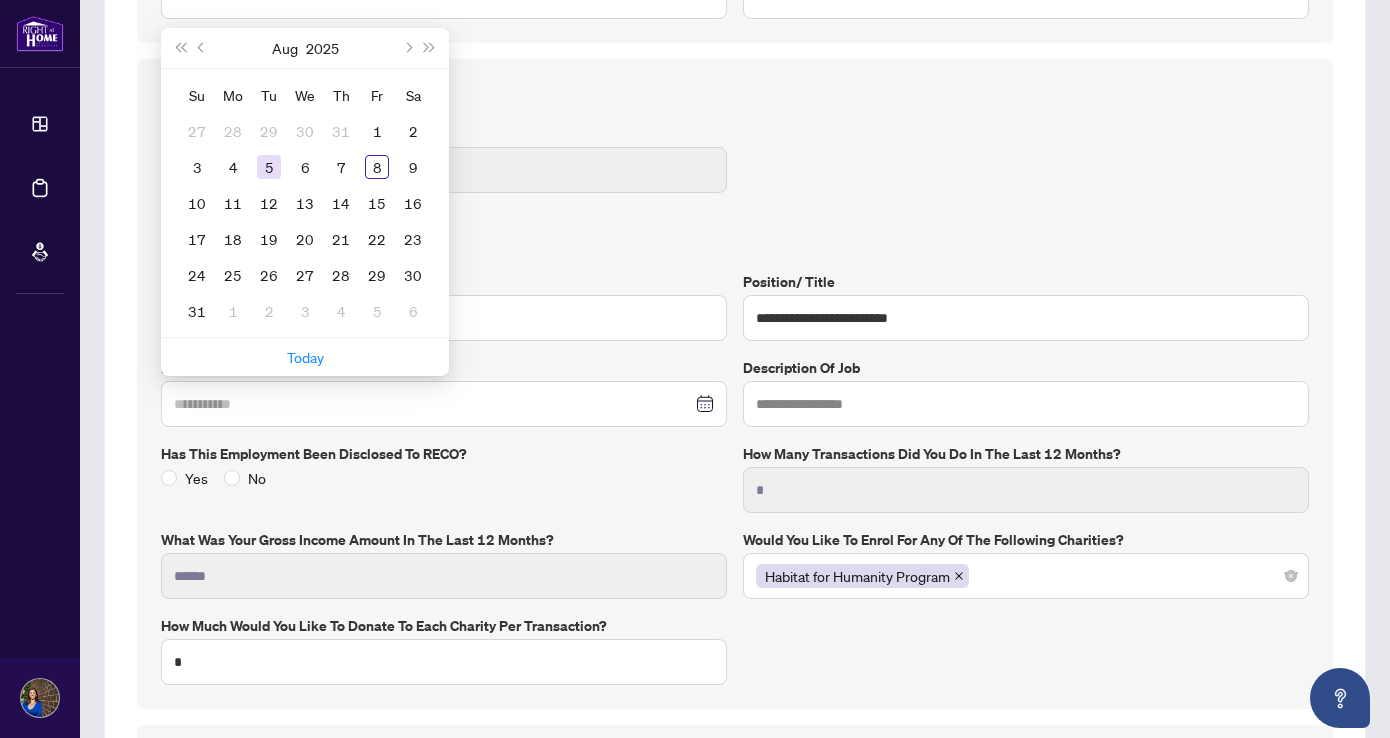 click on "5" at bounding box center [269, 167] 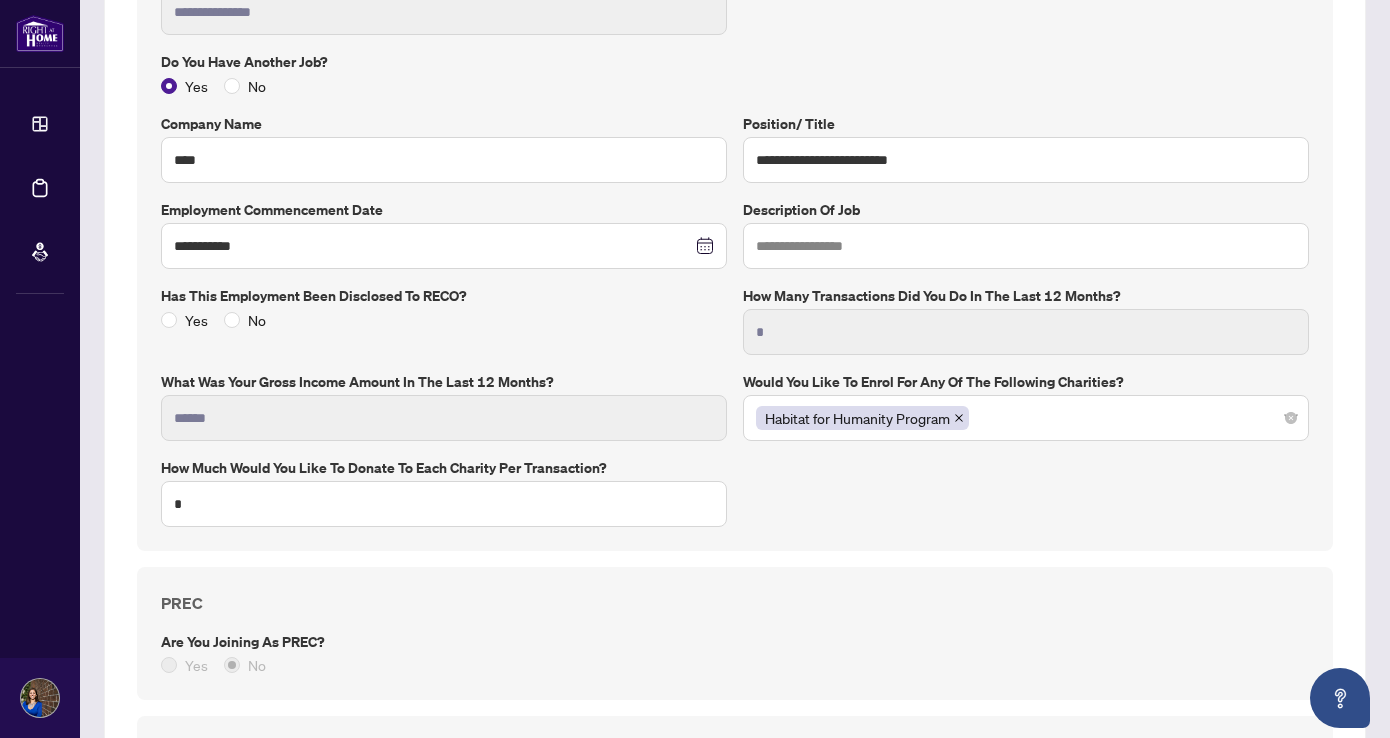 scroll, scrollTop: 1433, scrollLeft: 0, axis: vertical 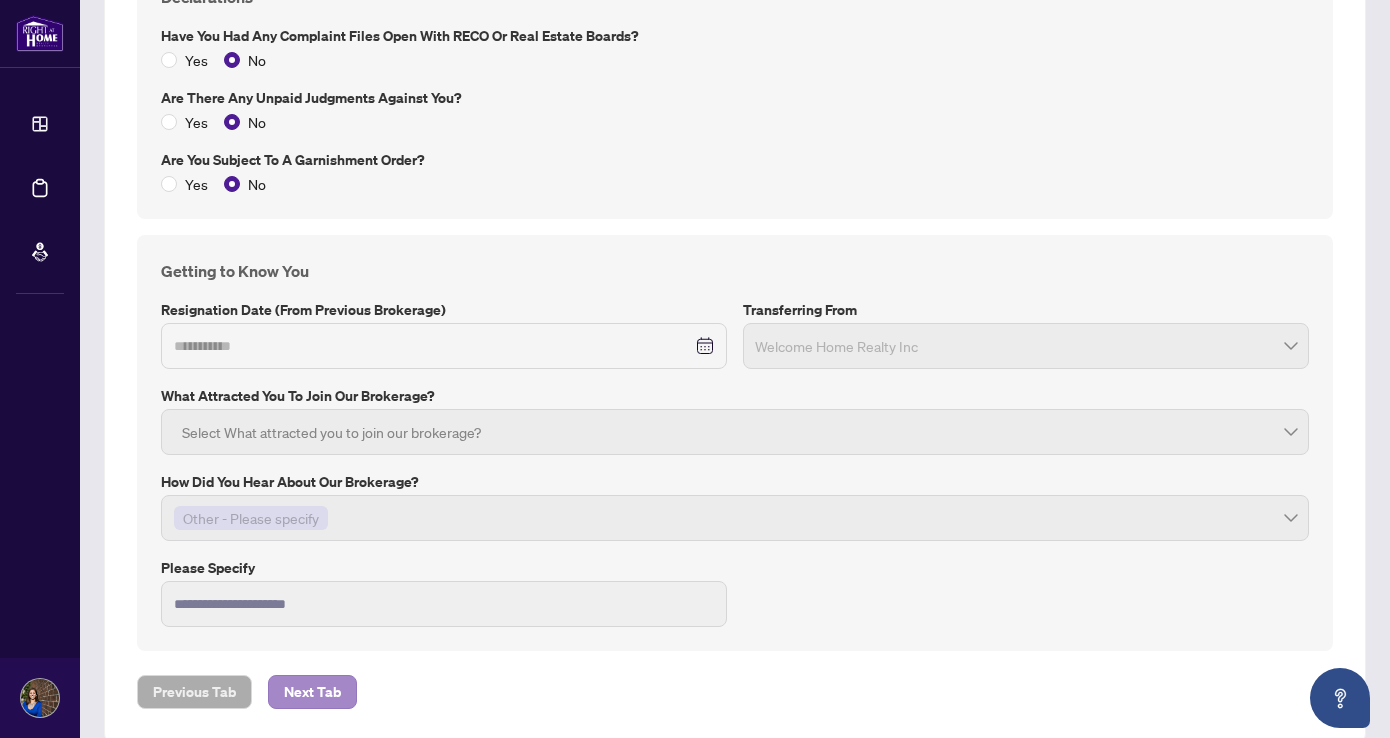 click on "Next Tab" at bounding box center (312, 692) 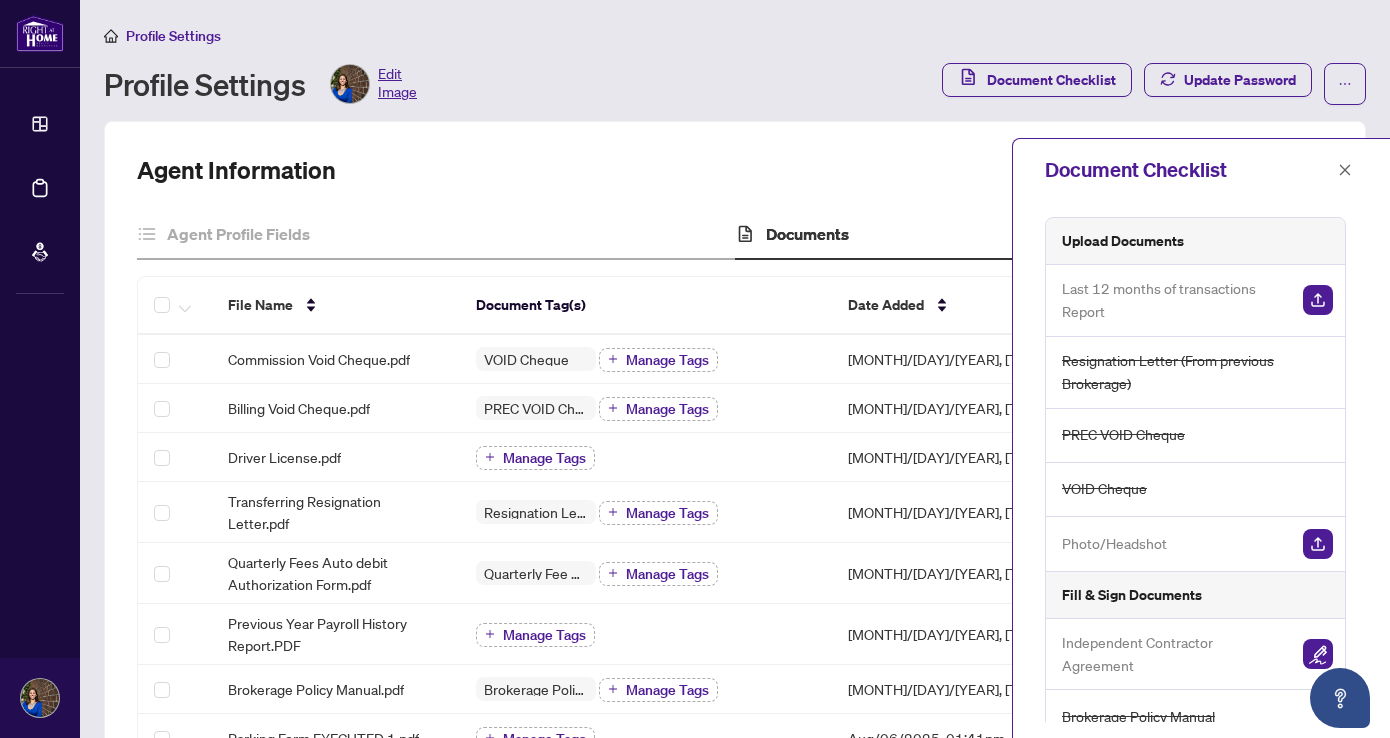 scroll, scrollTop: 0, scrollLeft: 0, axis: both 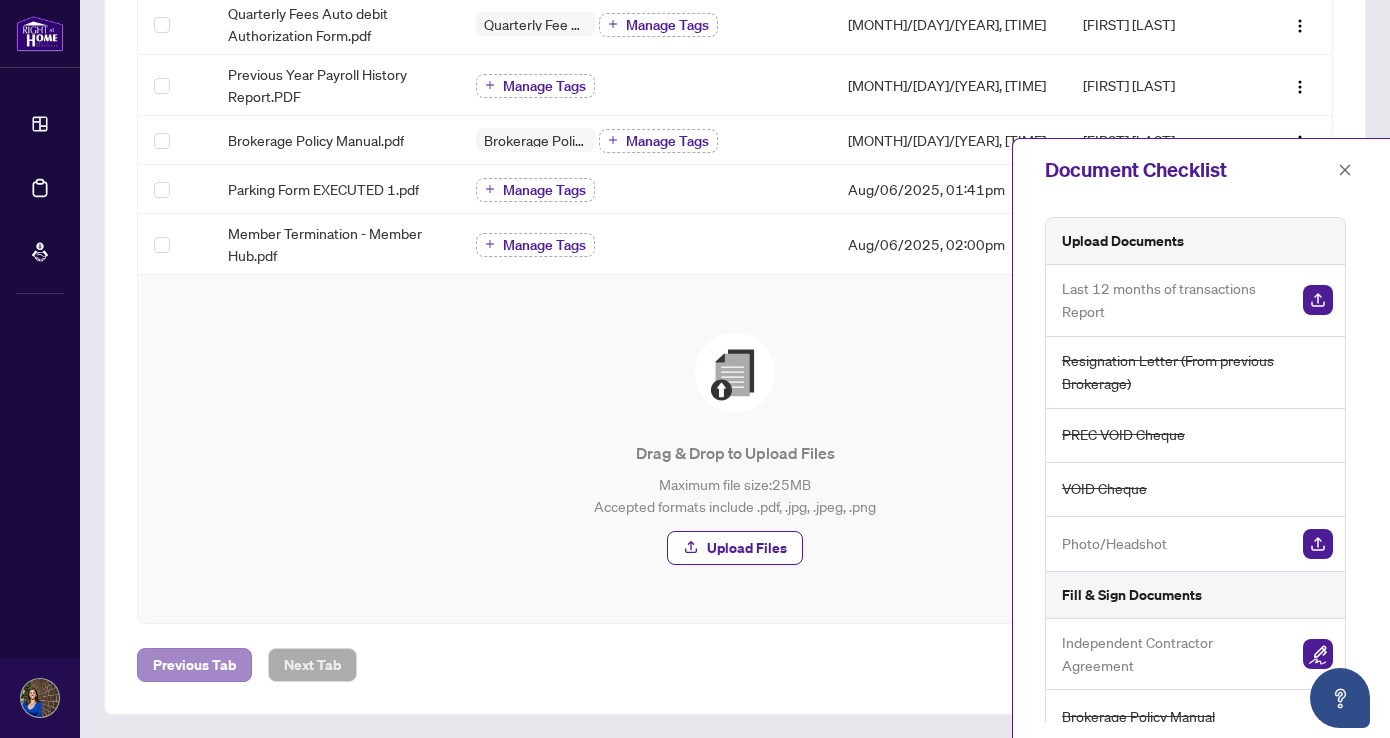 click on "Previous Tab" at bounding box center [194, 665] 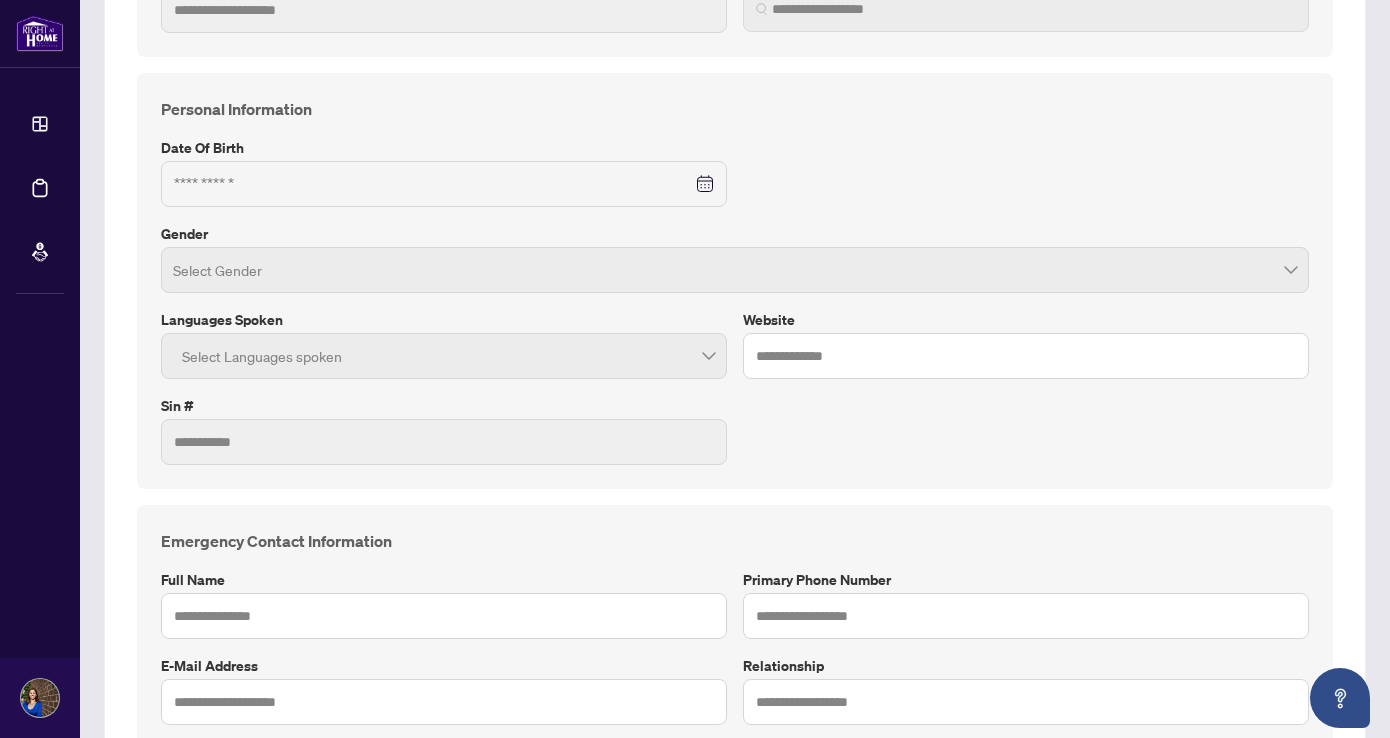 type on "**********" 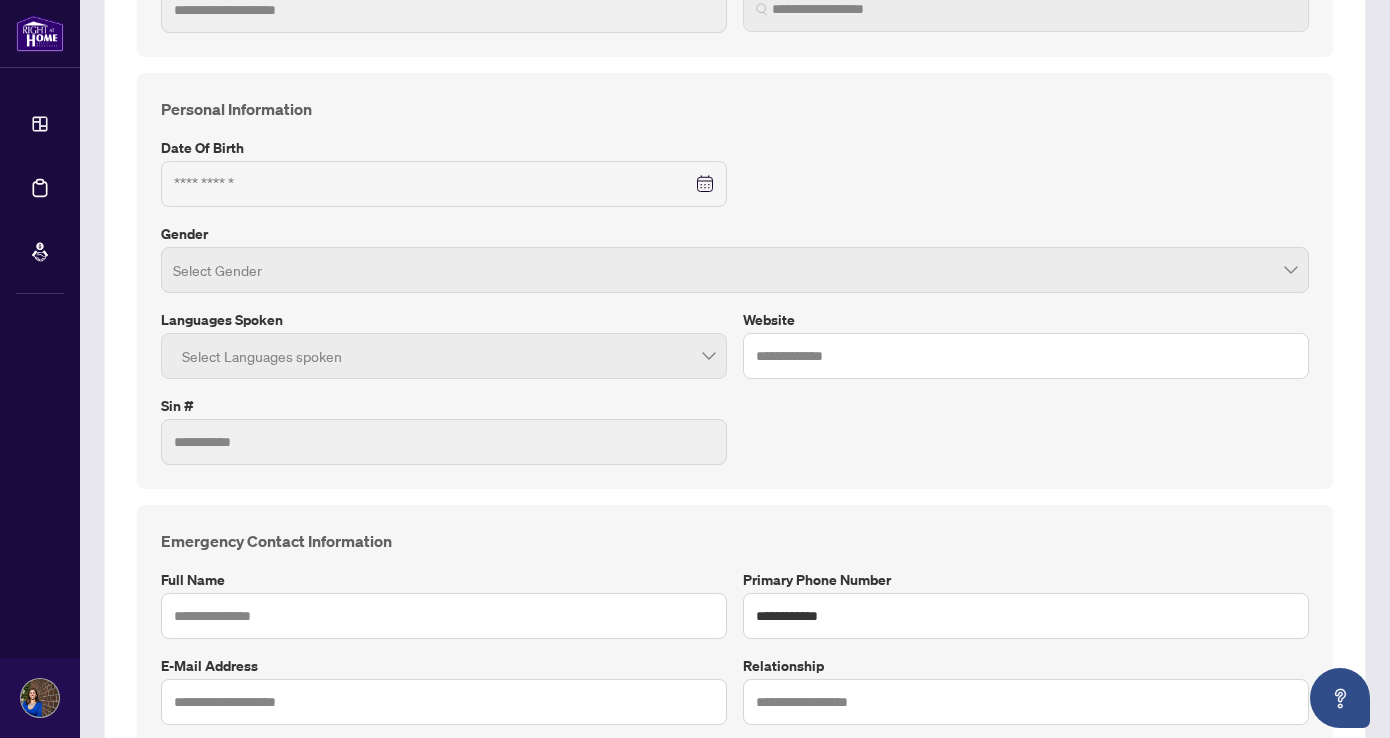 type on "*******" 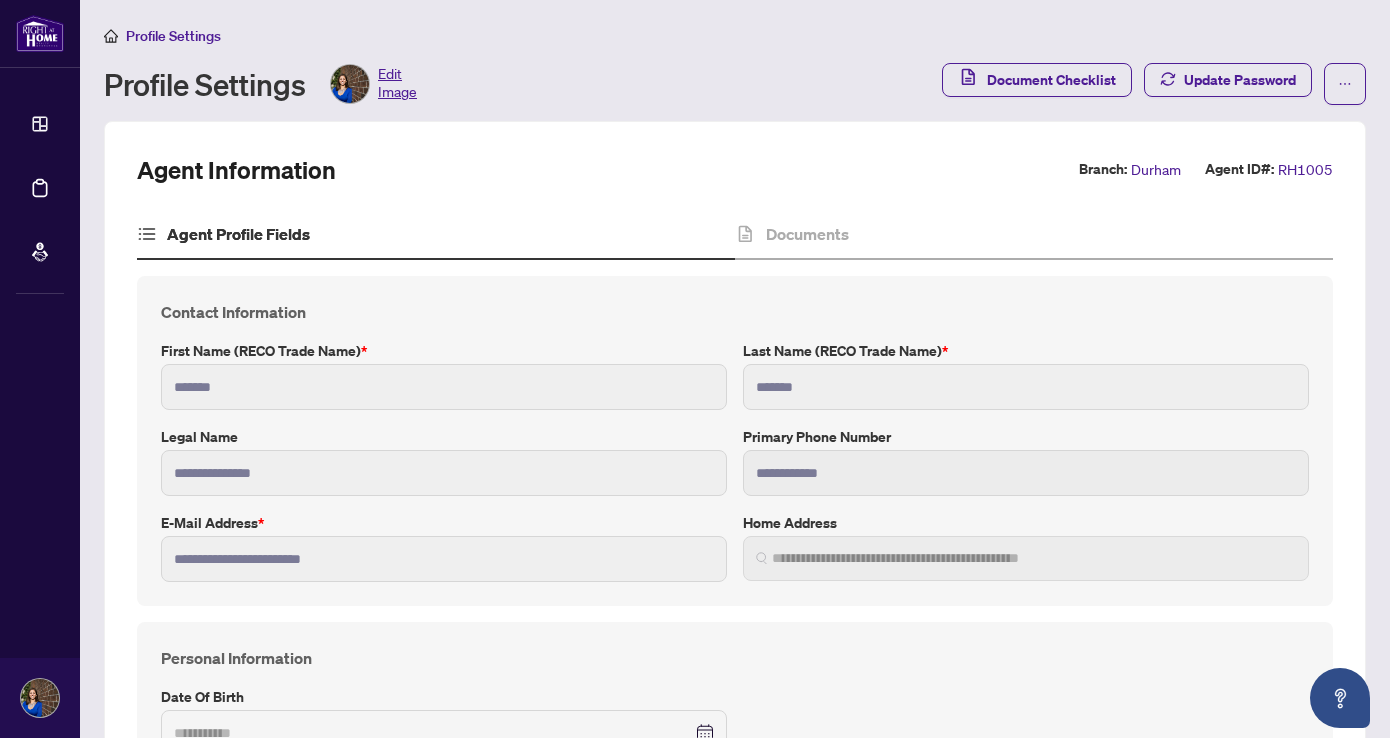 scroll, scrollTop: 0, scrollLeft: 0, axis: both 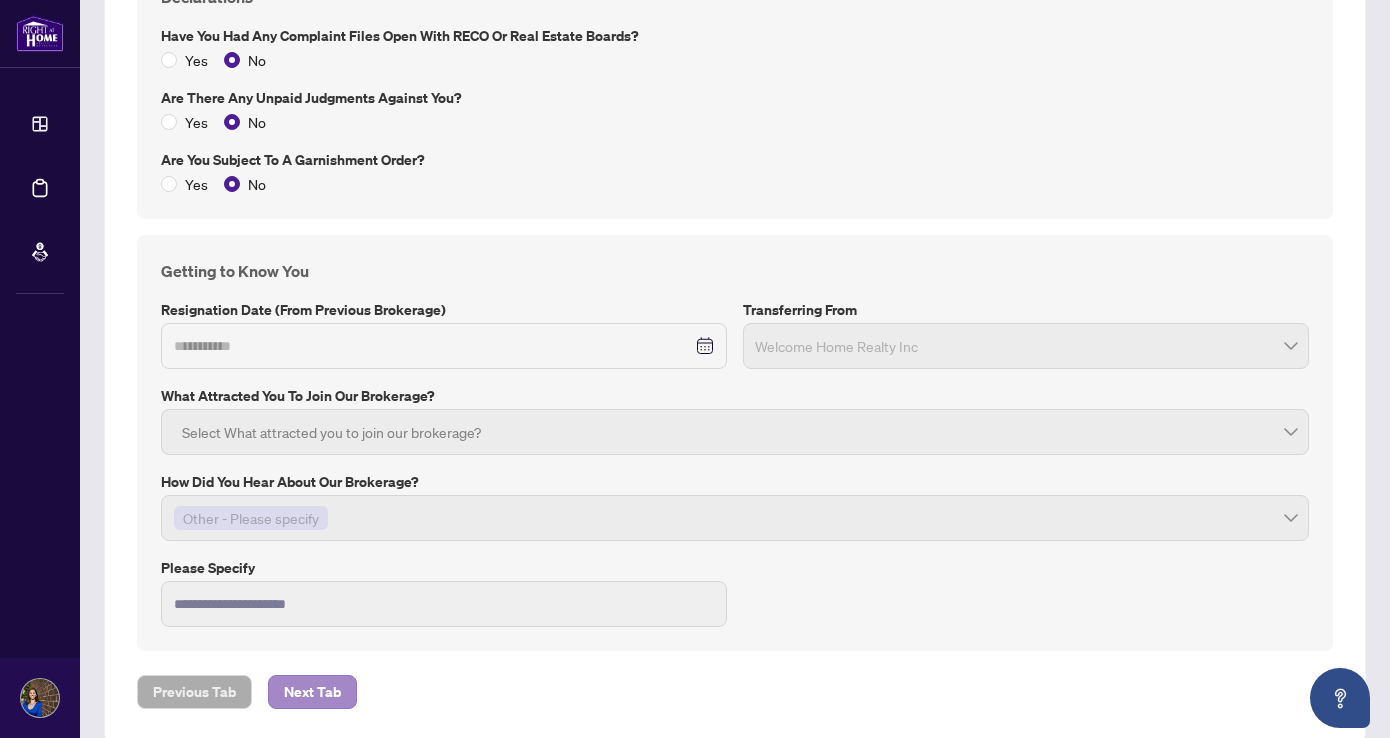 click on "Next Tab" at bounding box center [312, 692] 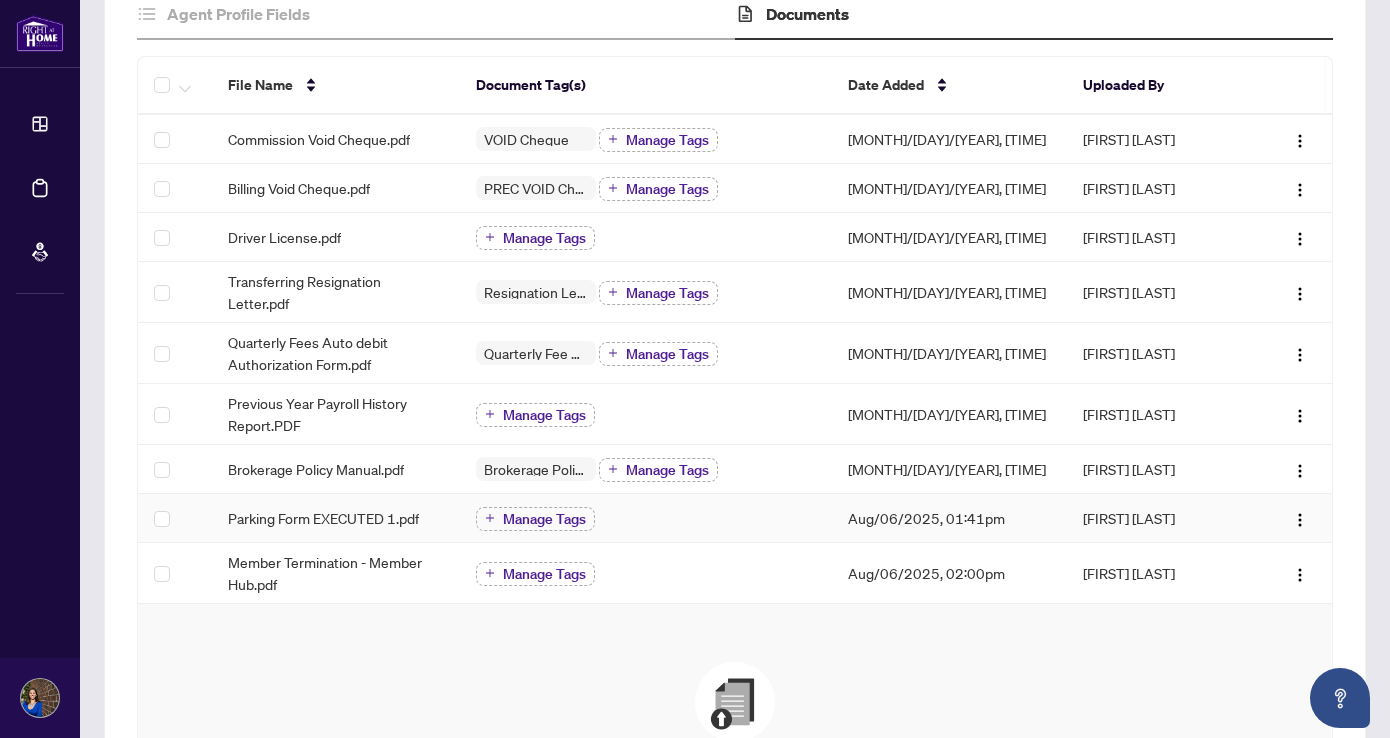 scroll, scrollTop: 153, scrollLeft: 0, axis: vertical 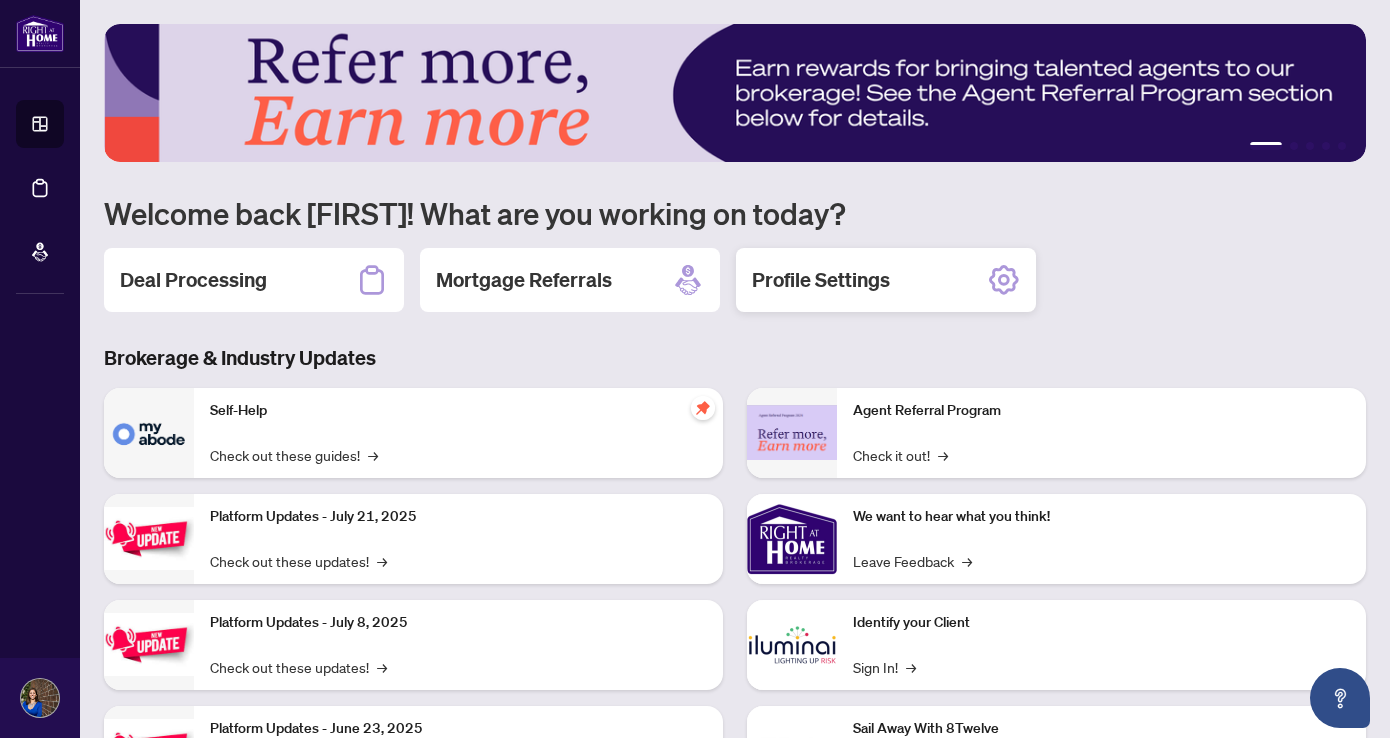 click on "Profile Settings" at bounding box center [821, 280] 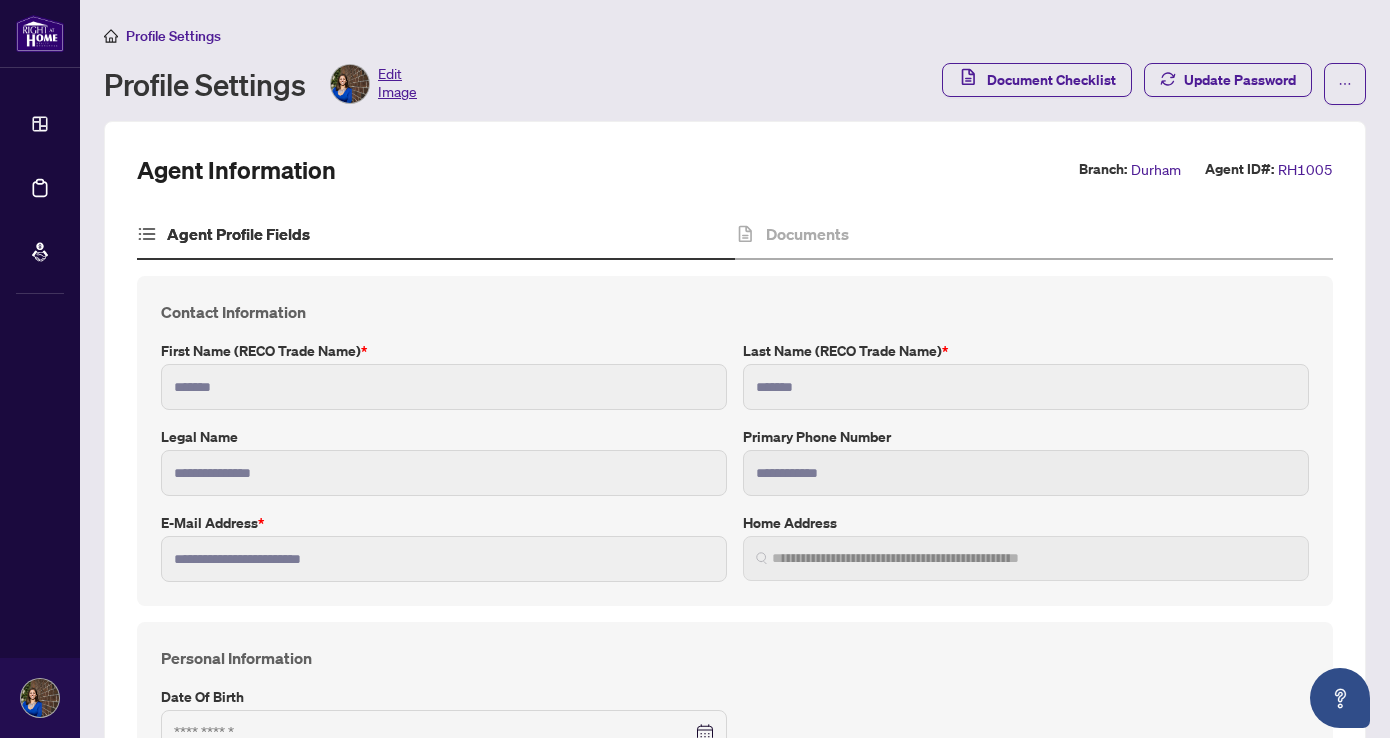 type on "**********" 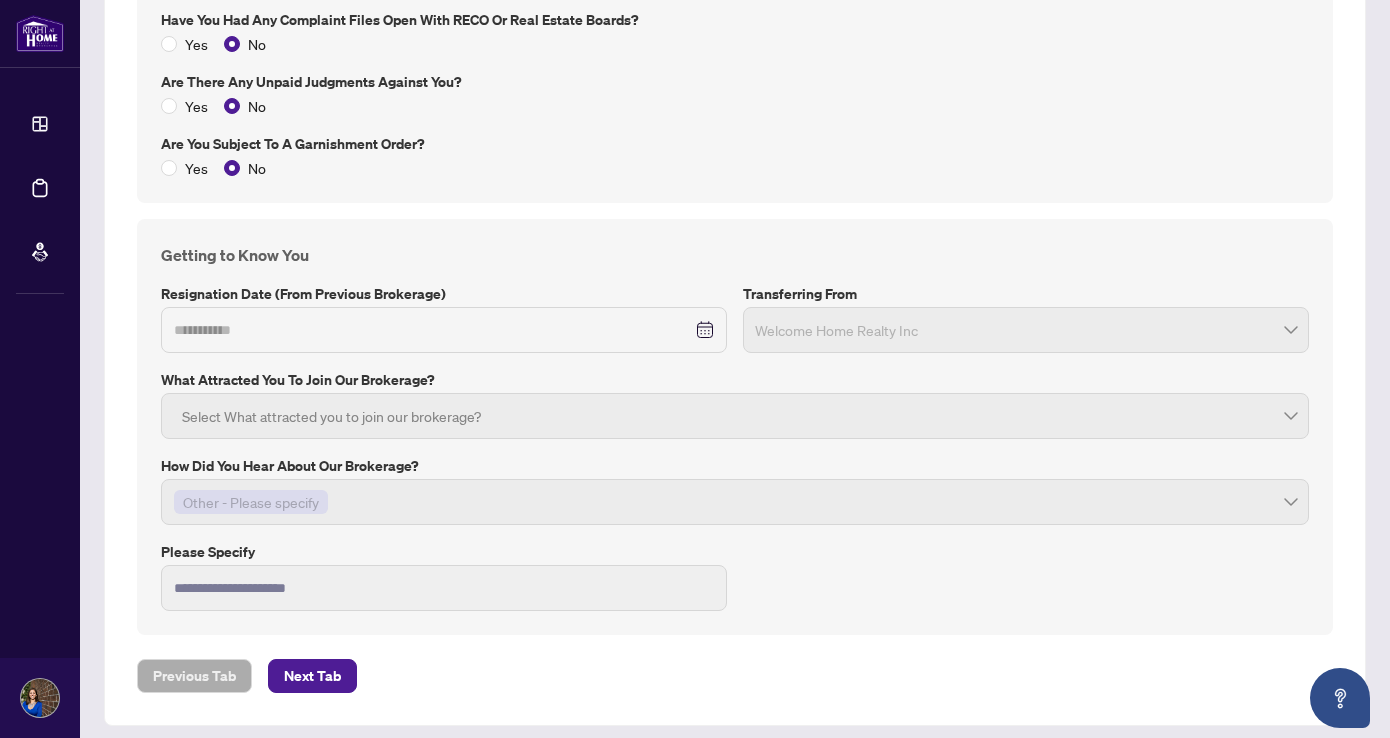 scroll, scrollTop: 2786, scrollLeft: 0, axis: vertical 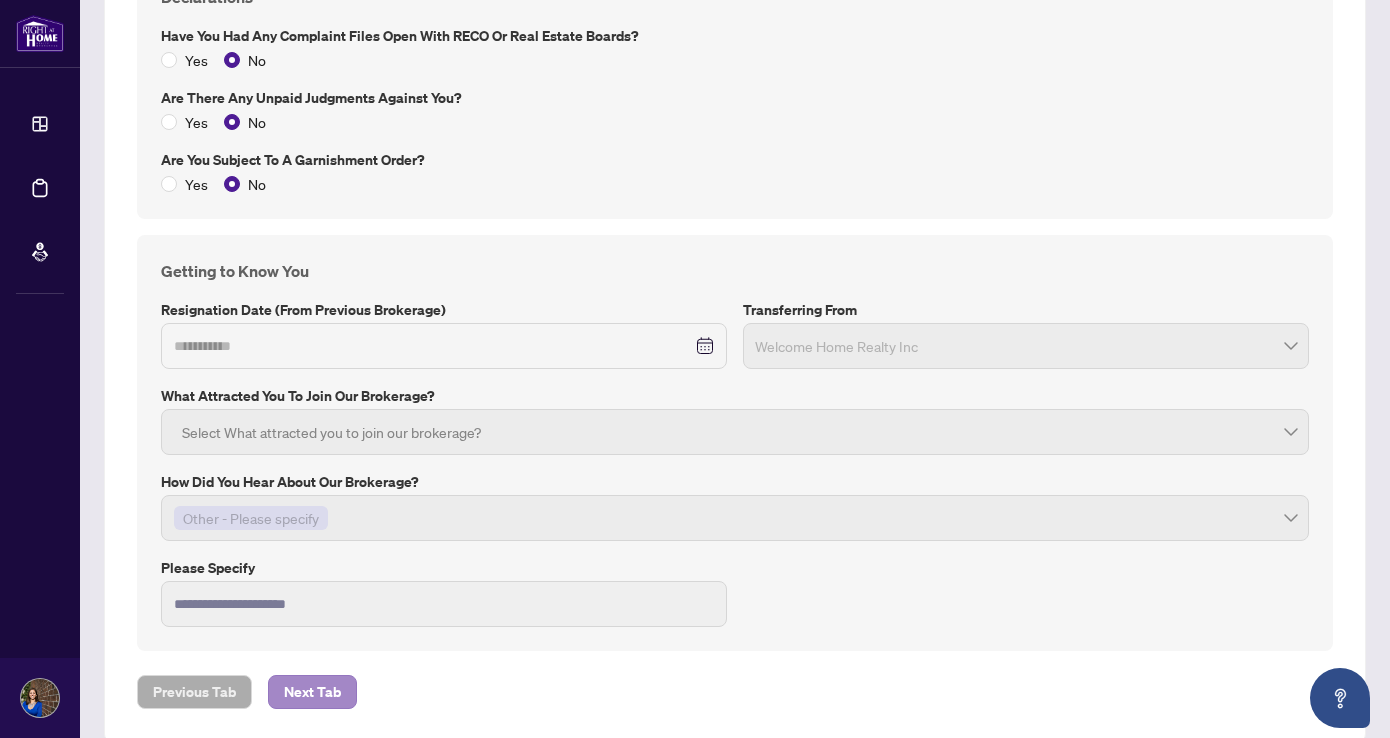 click on "Next Tab" at bounding box center [312, 692] 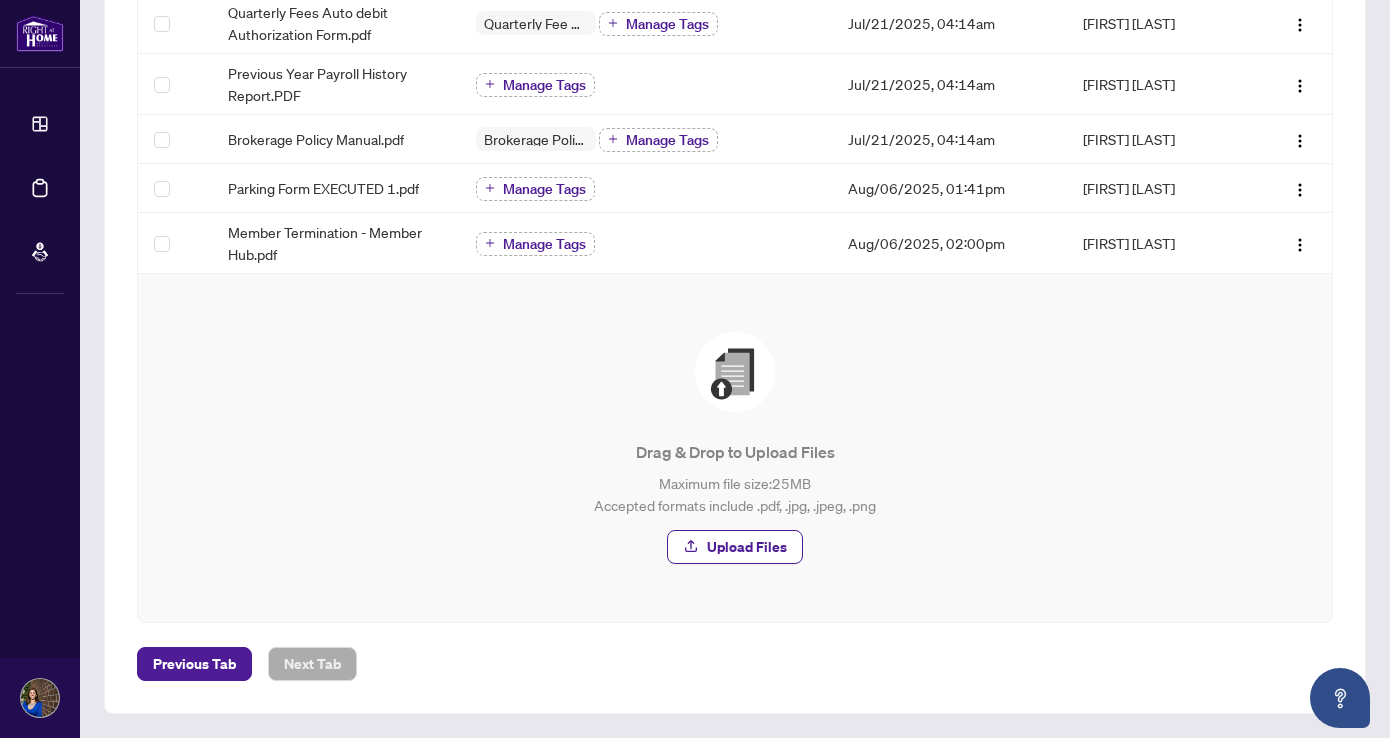 scroll, scrollTop: 549, scrollLeft: 0, axis: vertical 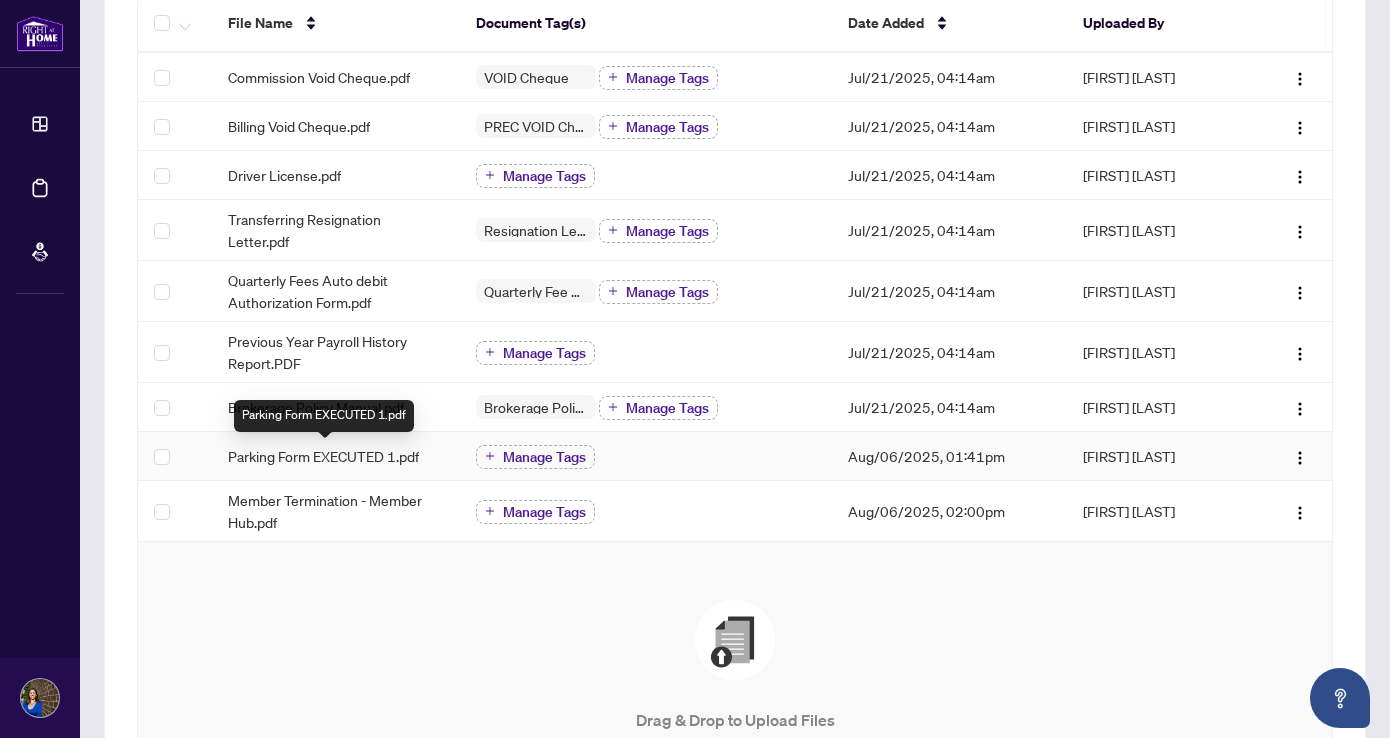 click on "Parking Form EXECUTED 1.pdf" at bounding box center [323, 456] 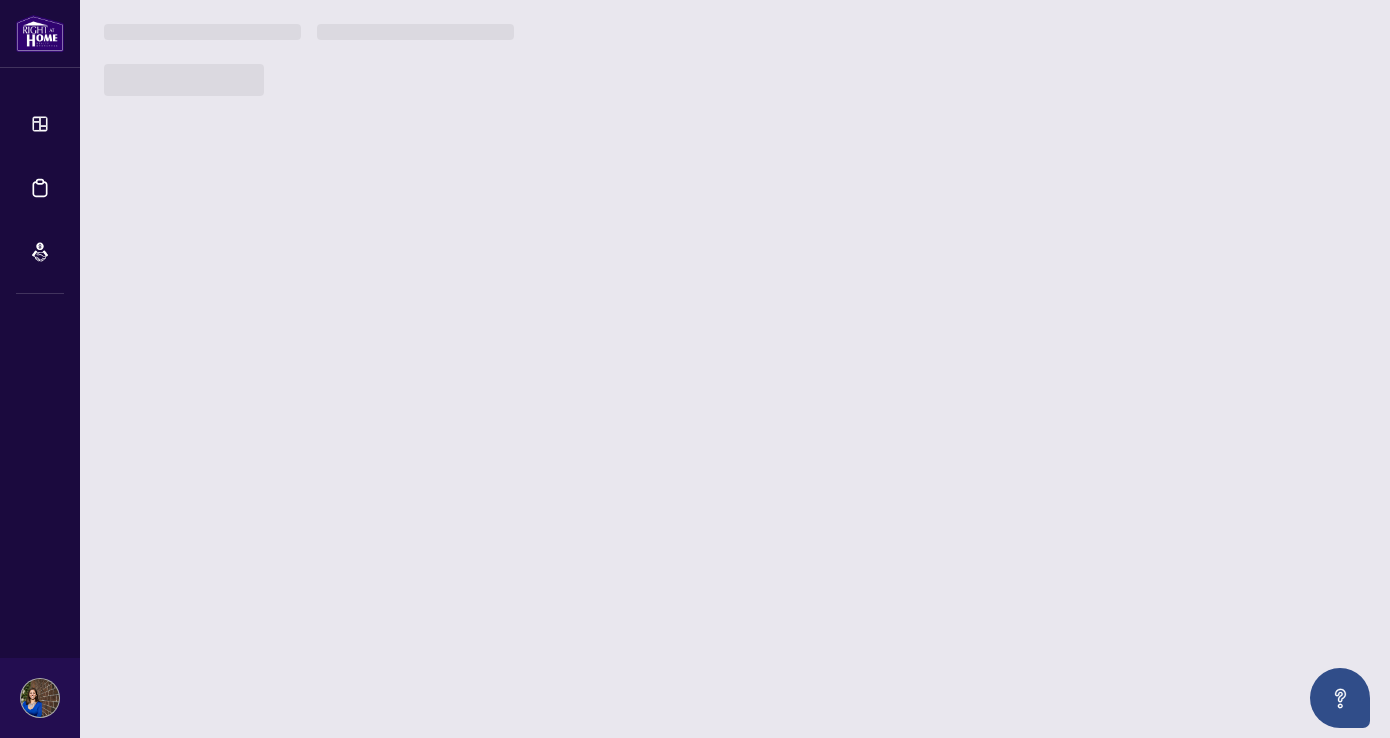 scroll, scrollTop: 0, scrollLeft: 0, axis: both 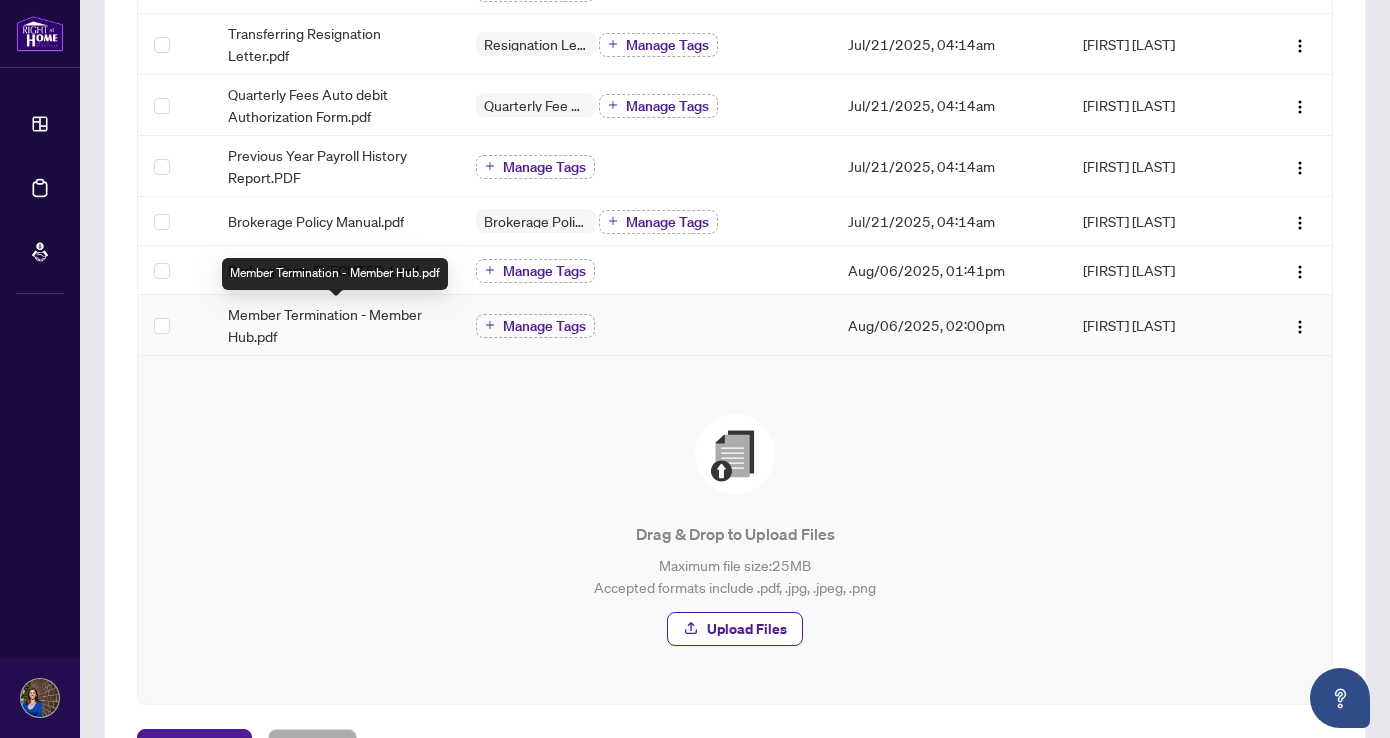 click on "Member Termination - Member Hub.pdf" at bounding box center [336, 325] 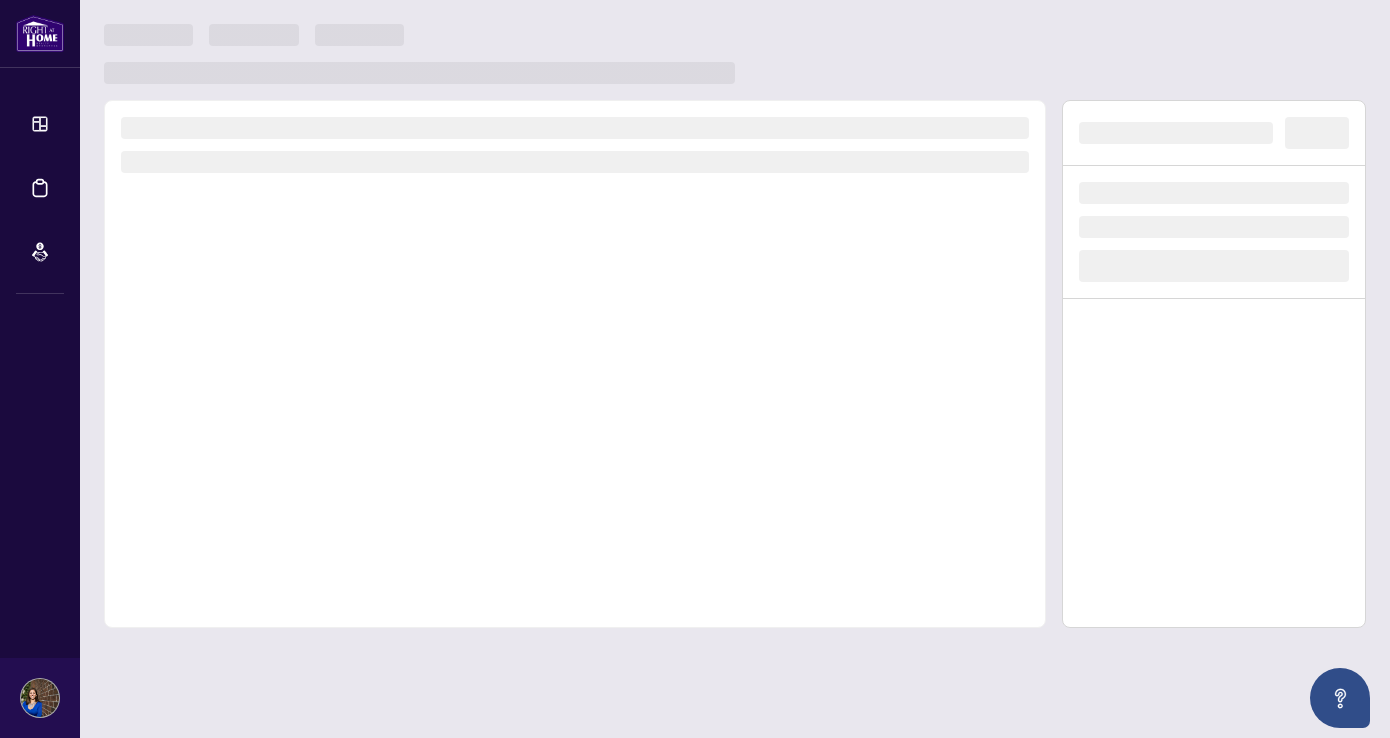 scroll, scrollTop: 0, scrollLeft: 0, axis: both 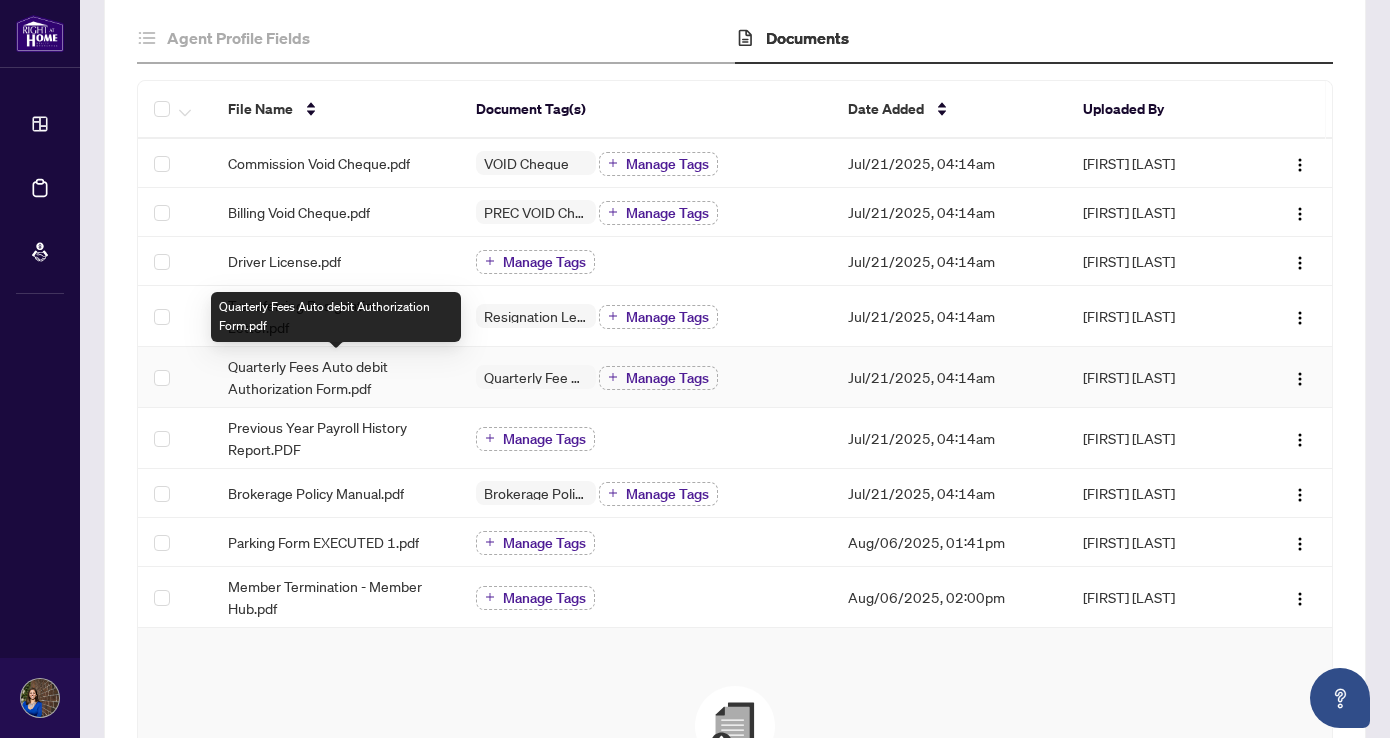 click on "Quarterly Fees Auto debit Authorization Form.pdf" at bounding box center (336, 377) 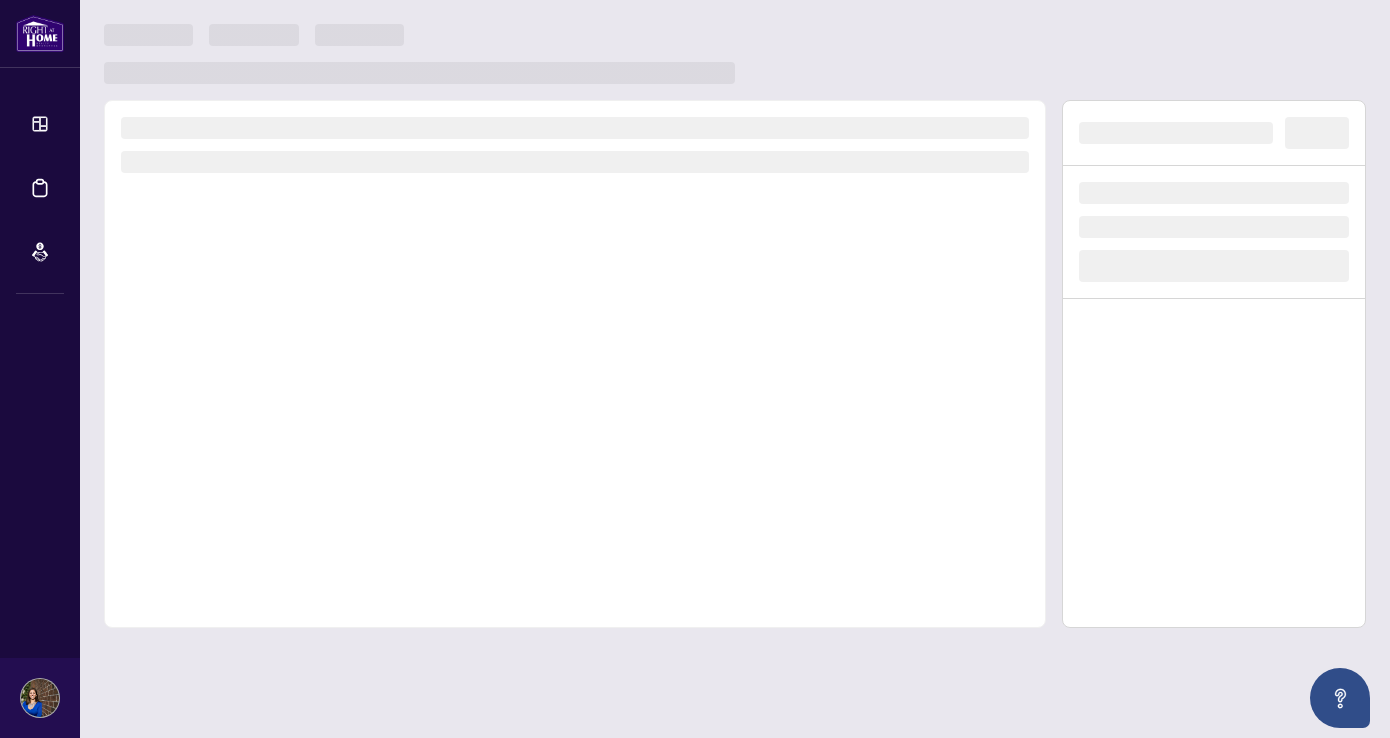 scroll, scrollTop: 0, scrollLeft: 0, axis: both 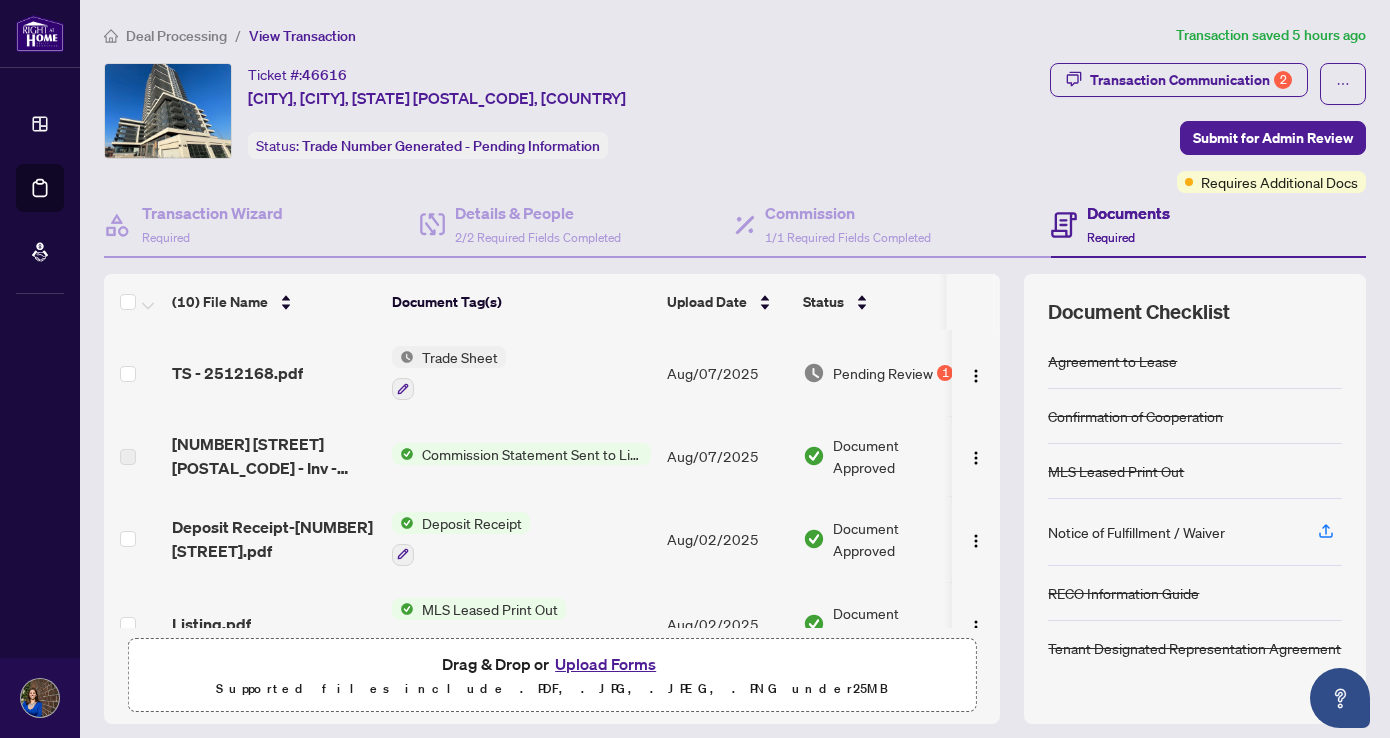click on "Trade Sheet" at bounding box center (521, 373) 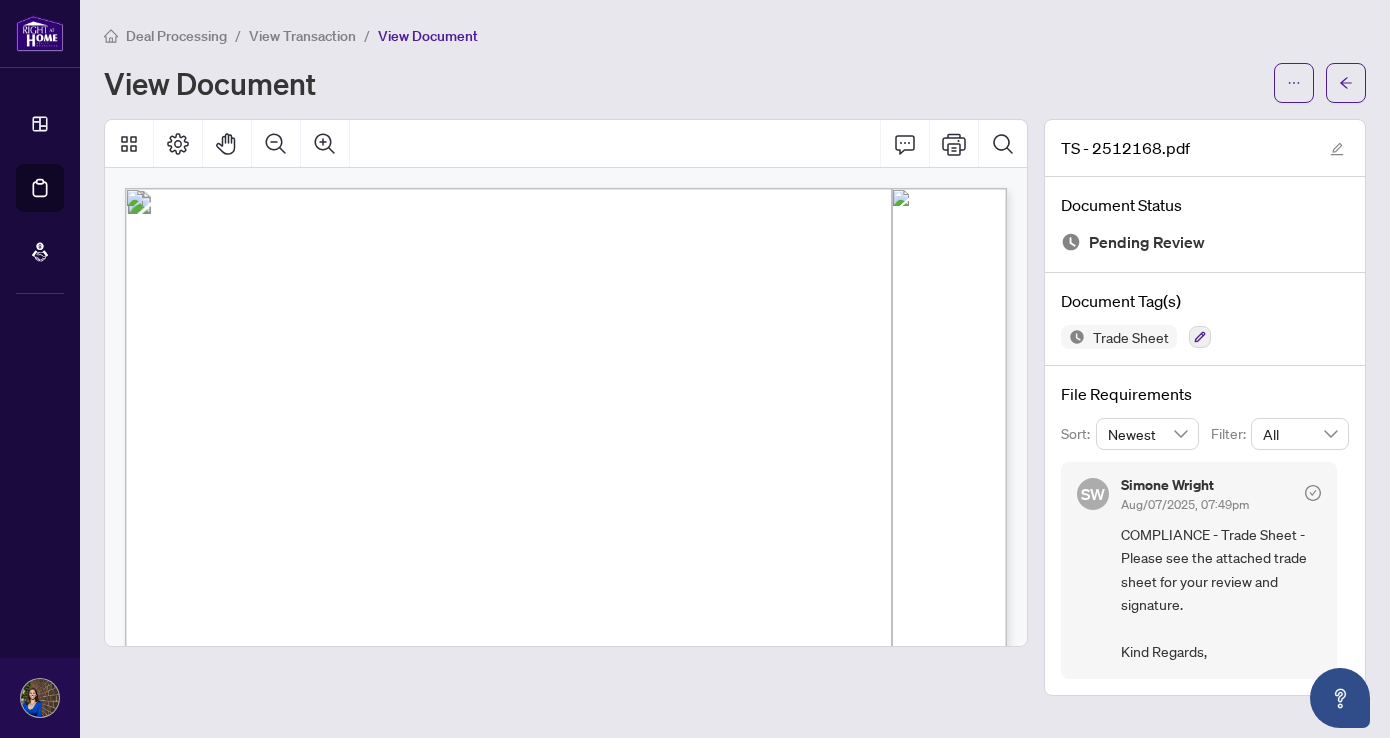 scroll, scrollTop: 0, scrollLeft: 0, axis: both 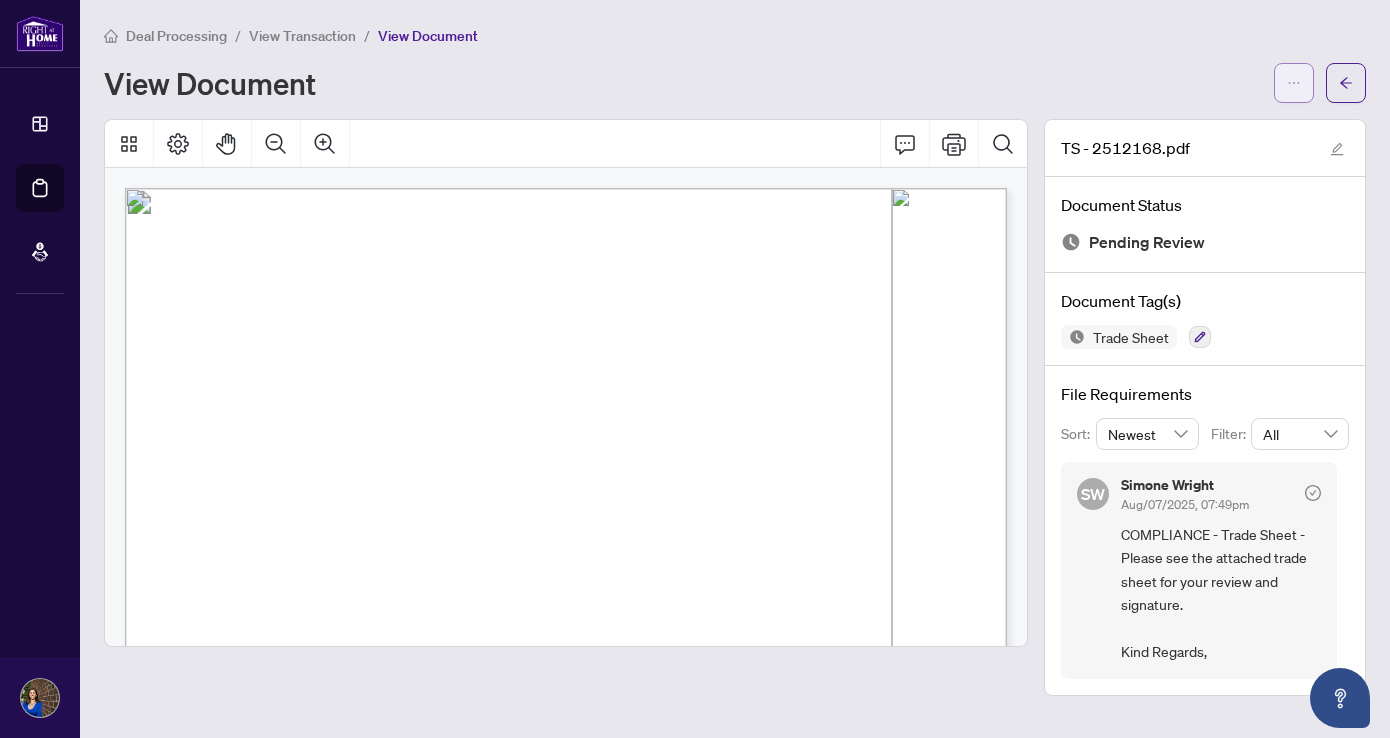 click at bounding box center (1294, 83) 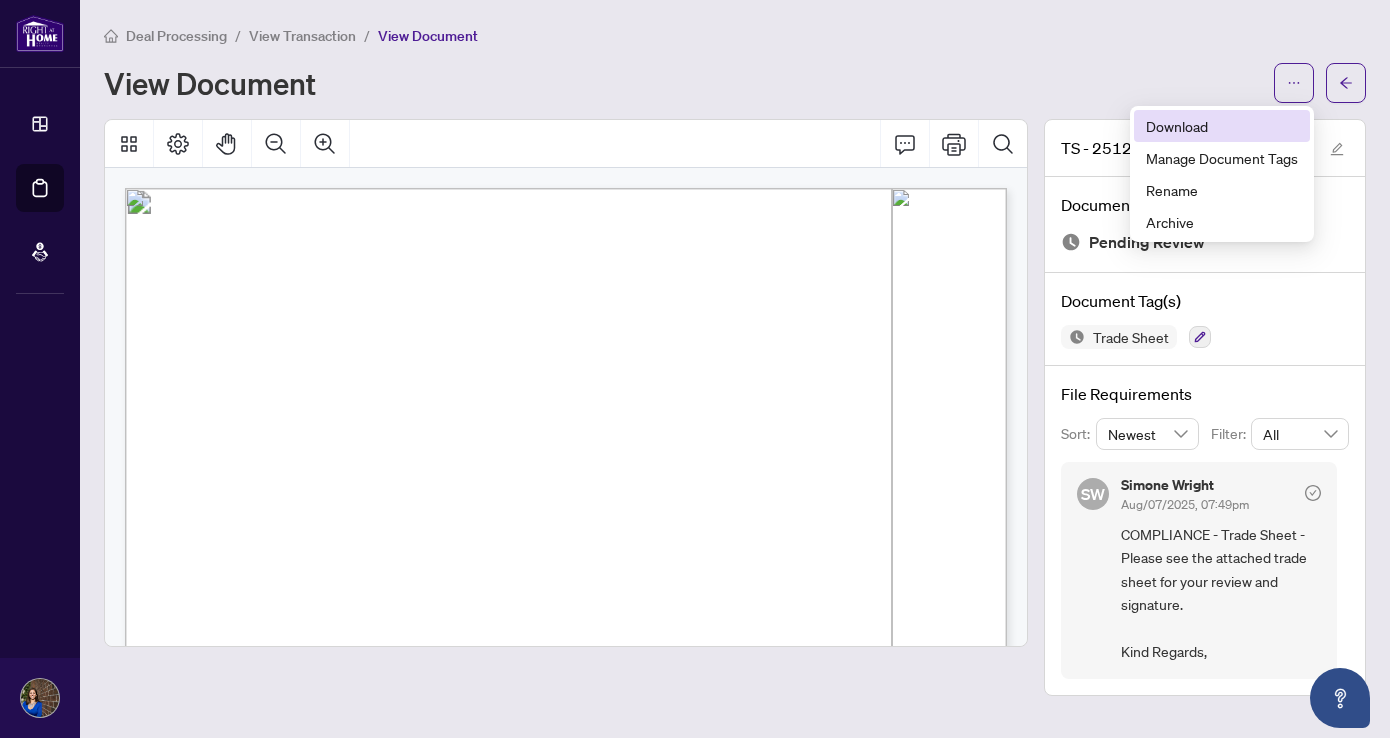 click on "Download" at bounding box center [1222, 126] 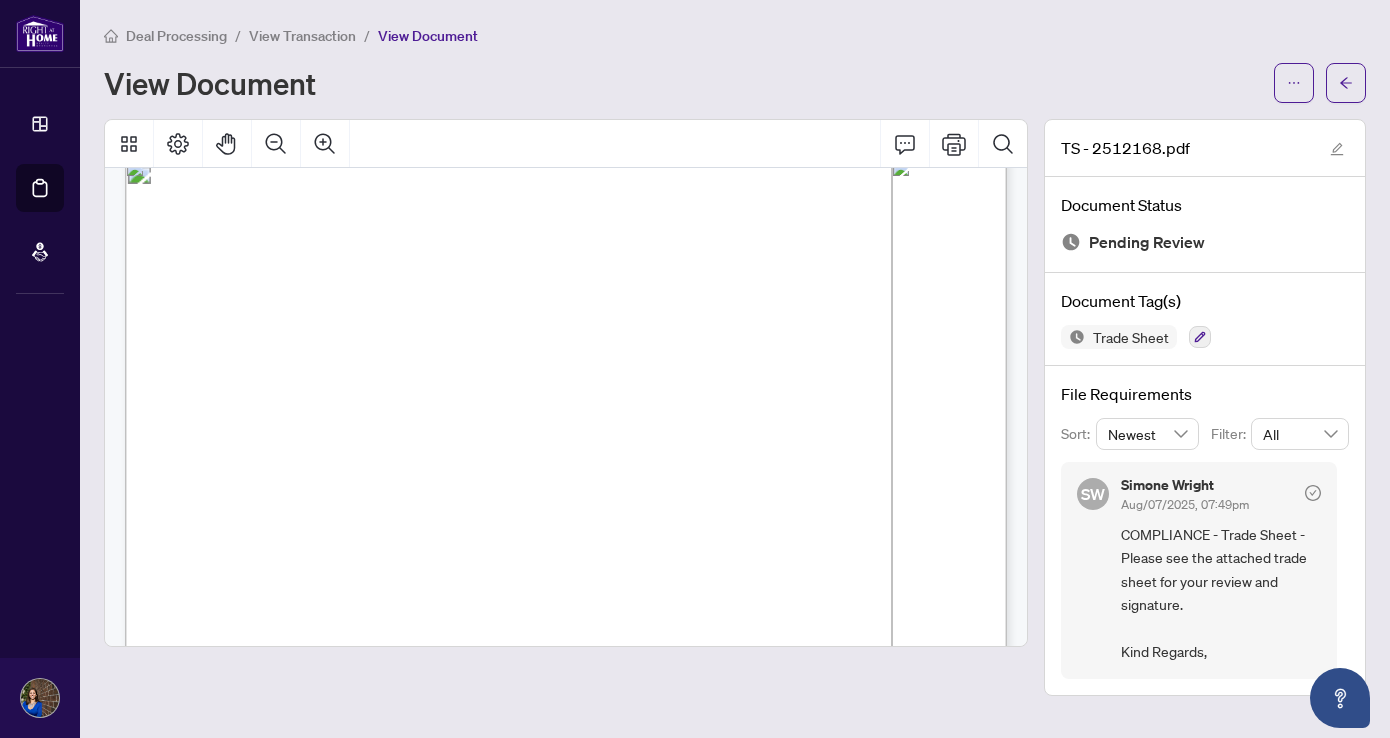 scroll, scrollTop: 0, scrollLeft: 0, axis: both 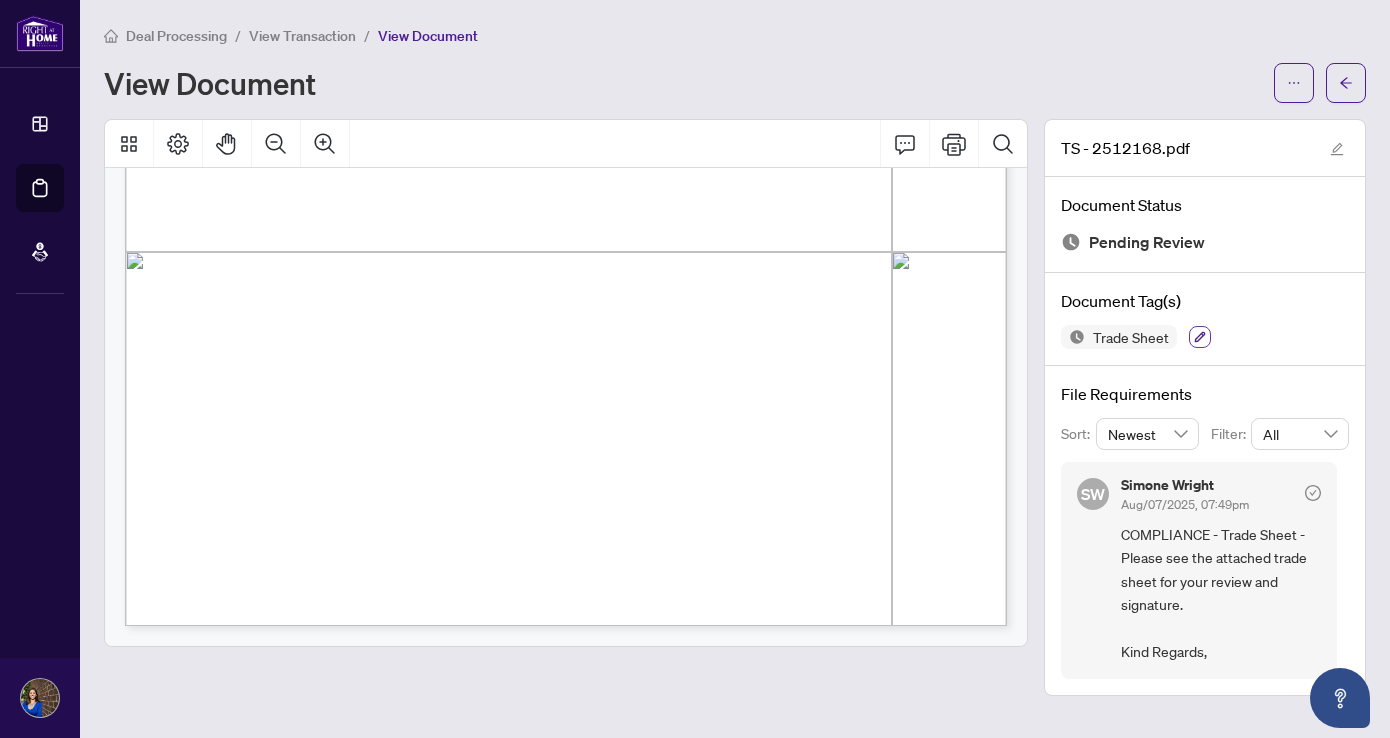 click 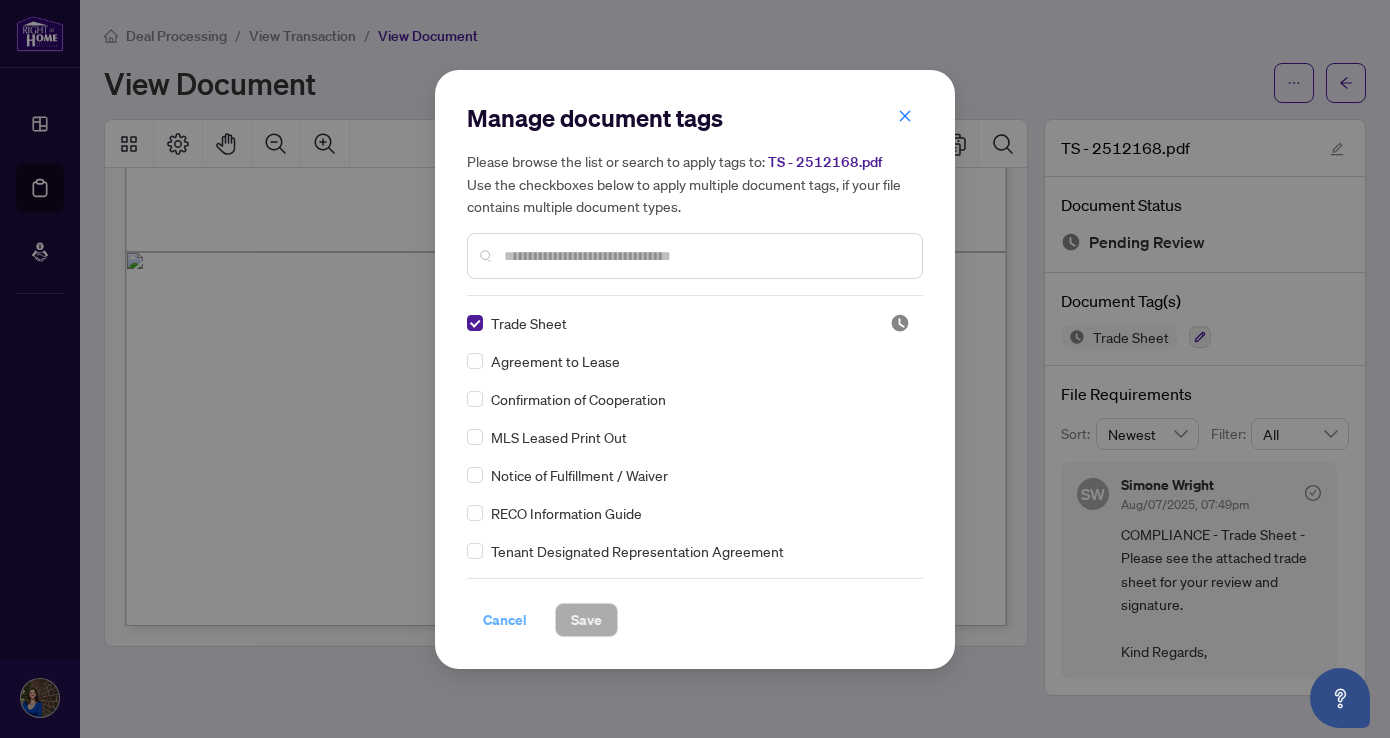 click on "Cancel" at bounding box center [505, 620] 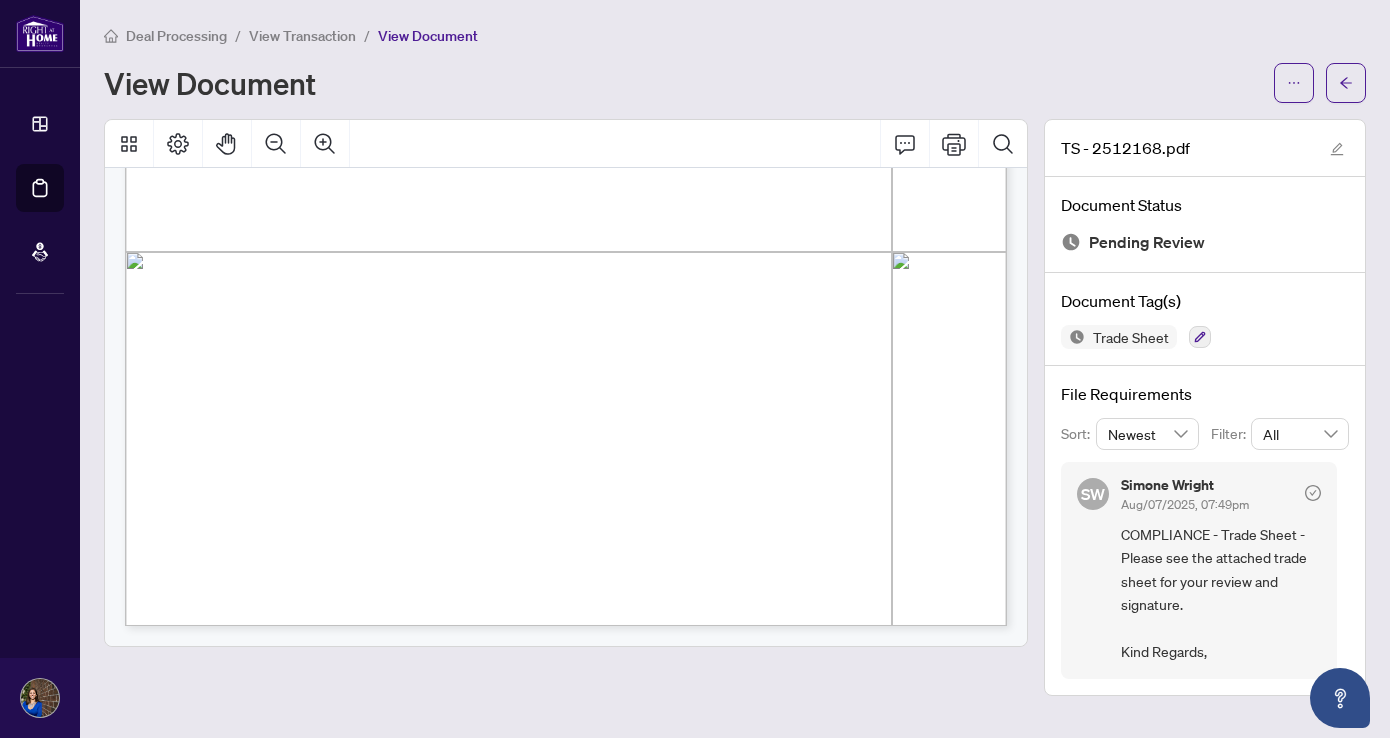 scroll, scrollTop: 0, scrollLeft: 0, axis: both 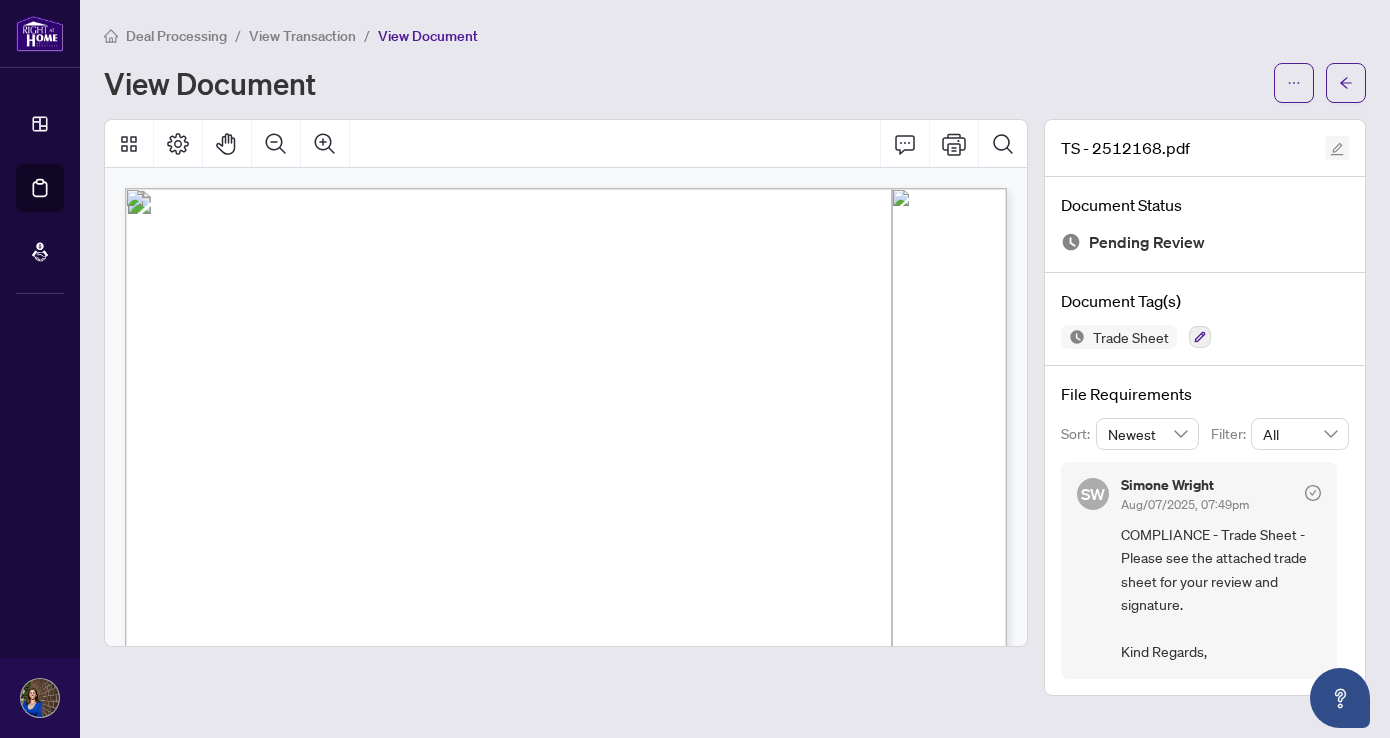 click 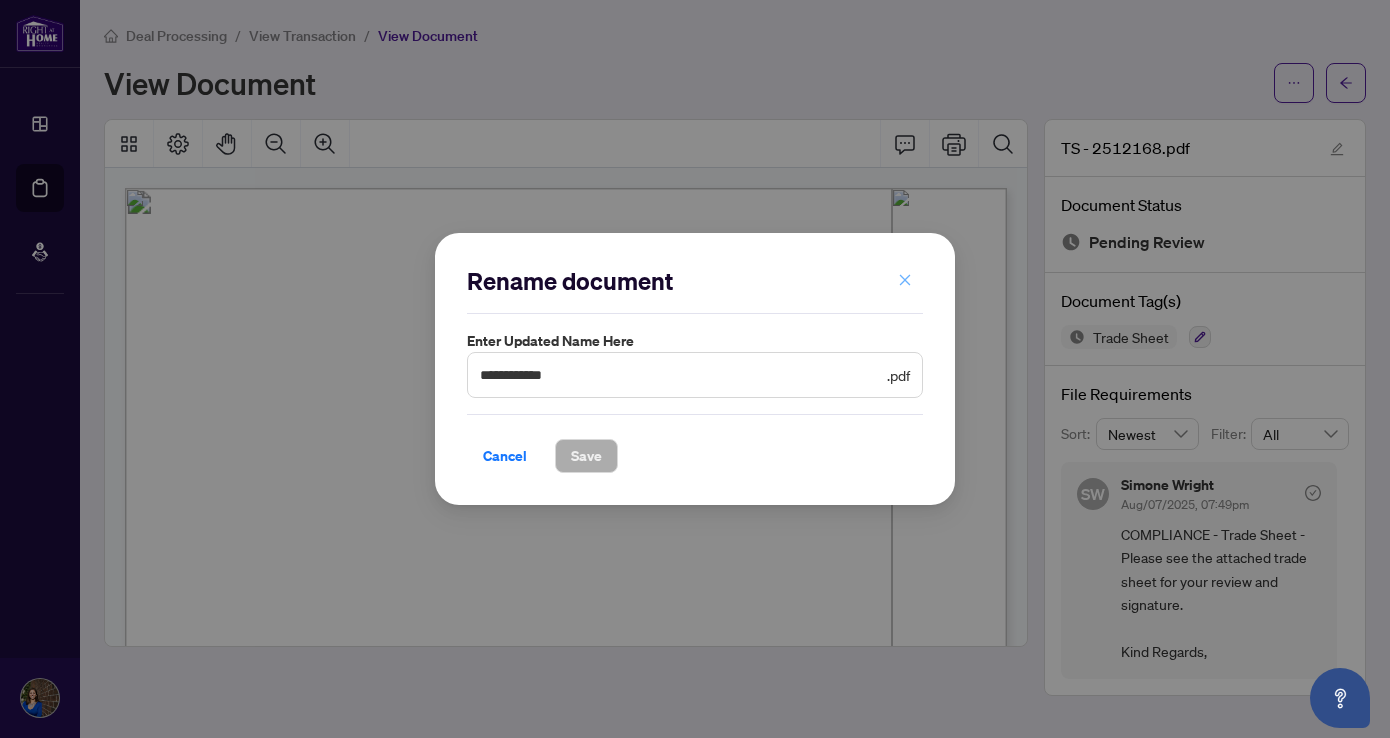 click 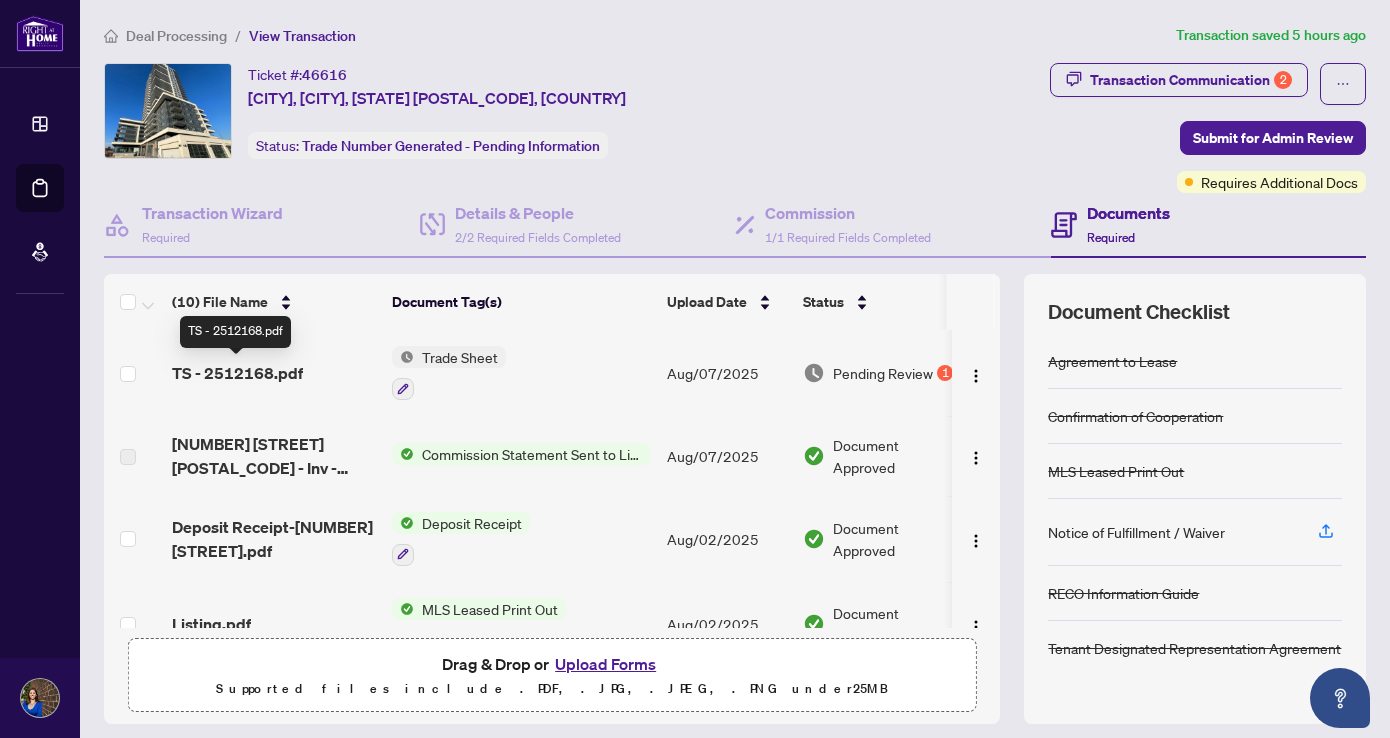 click on "TS - 2512168.pdf" at bounding box center [237, 373] 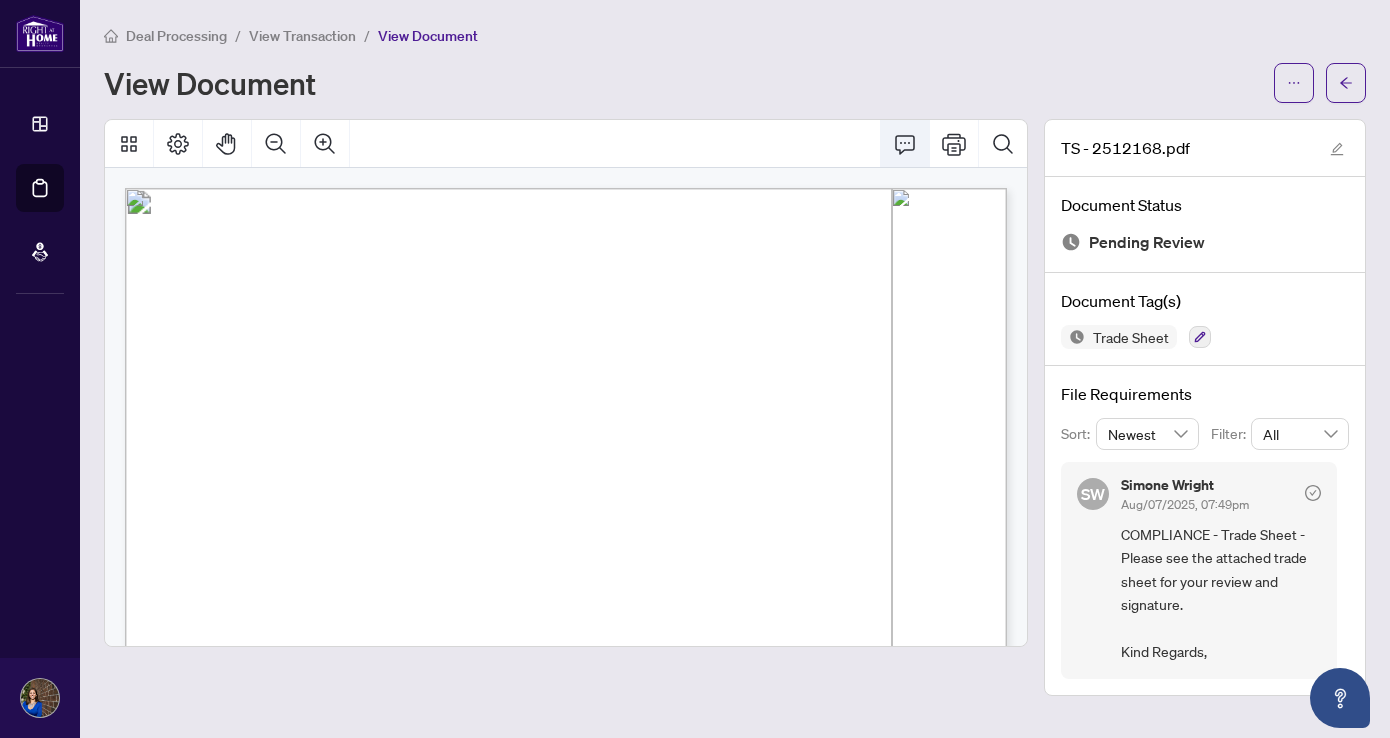 click 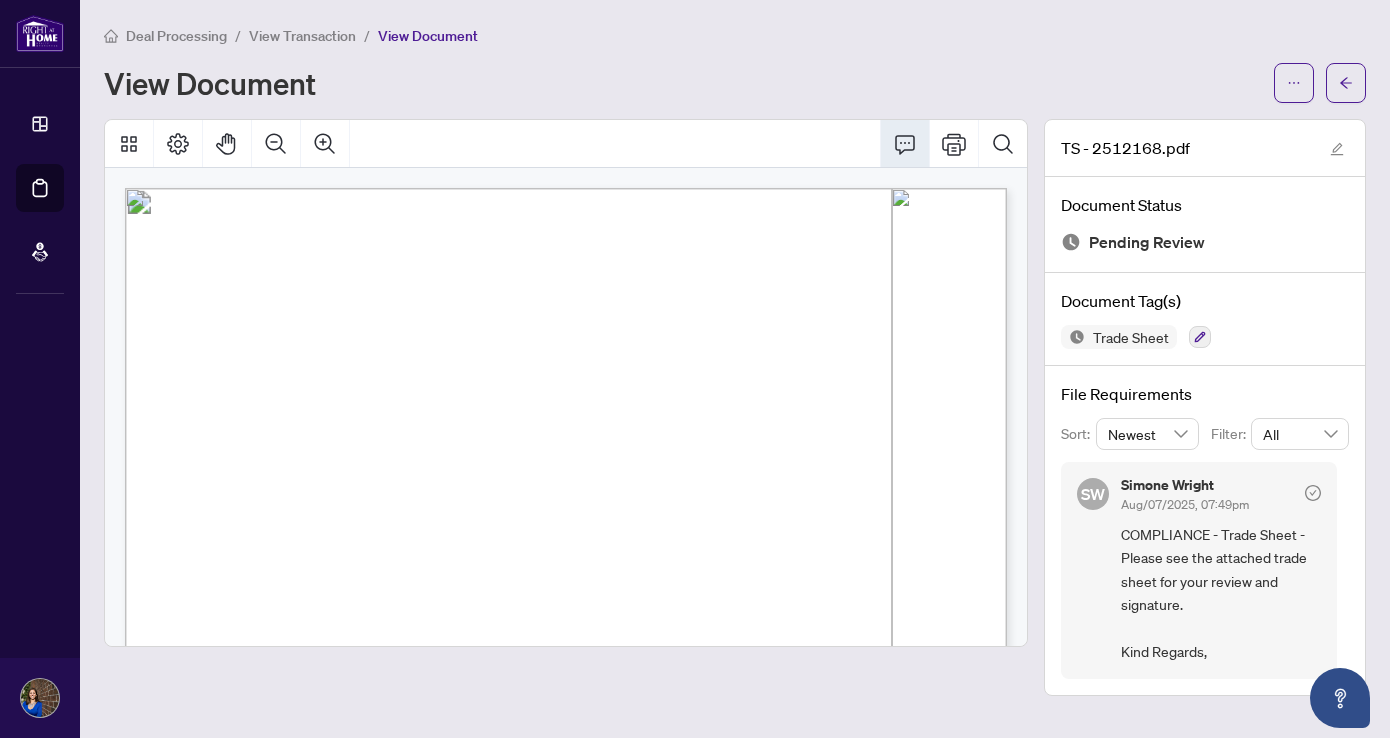 click 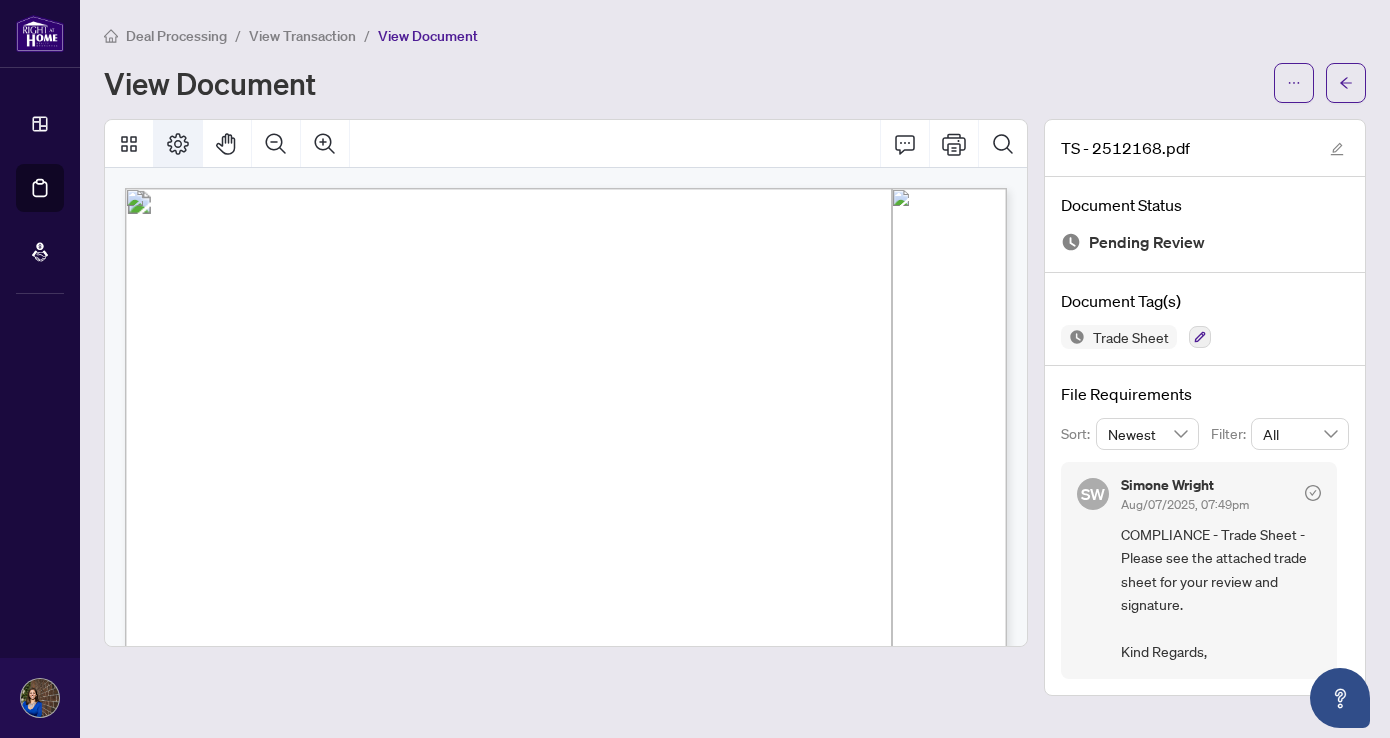 click 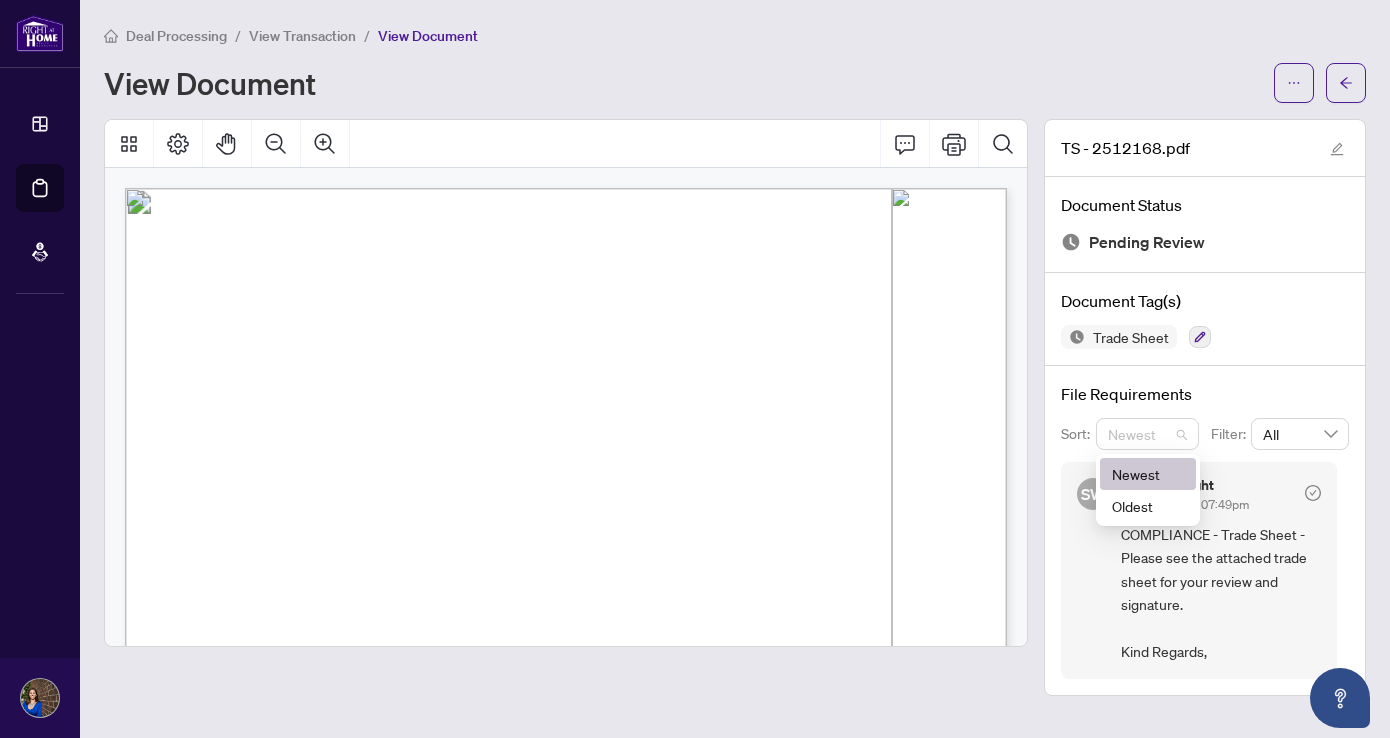 click on "Newest" at bounding box center (1148, 434) 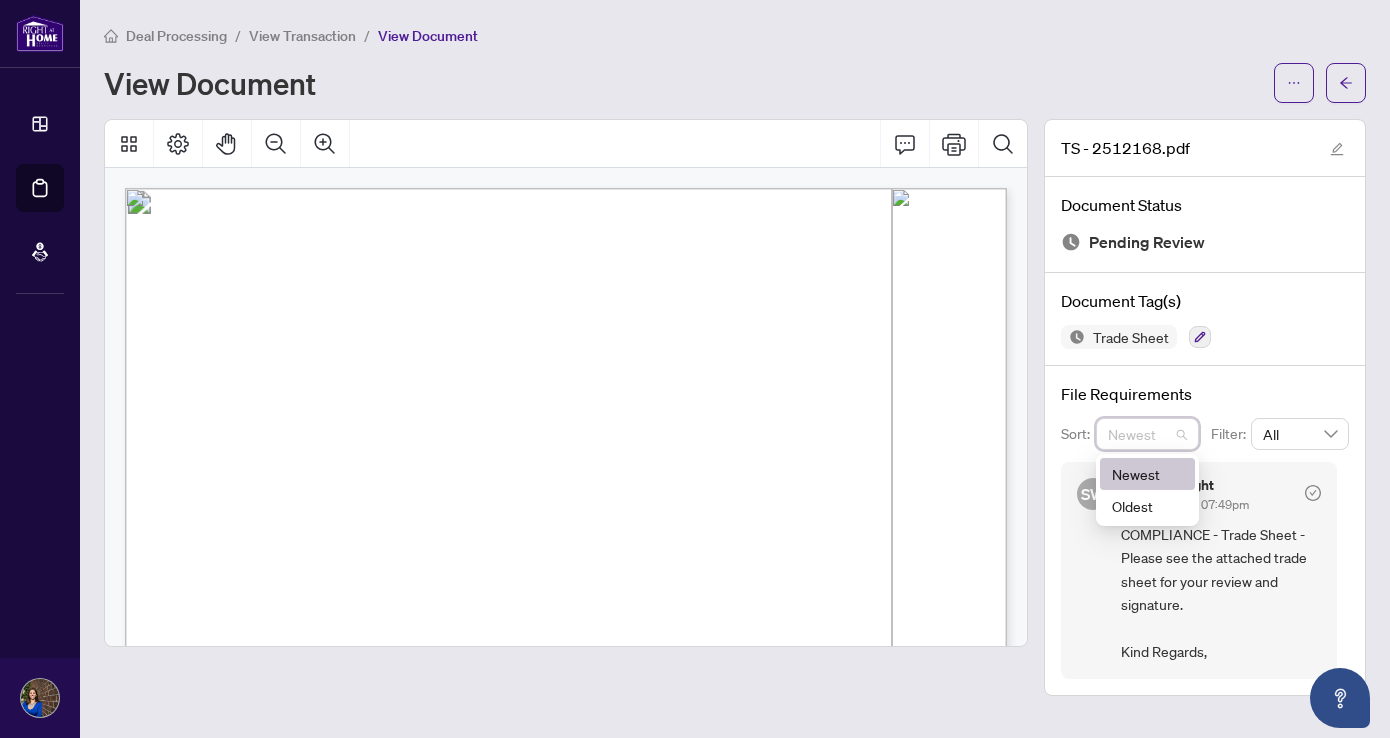 click on "Newest" at bounding box center [1148, 434] 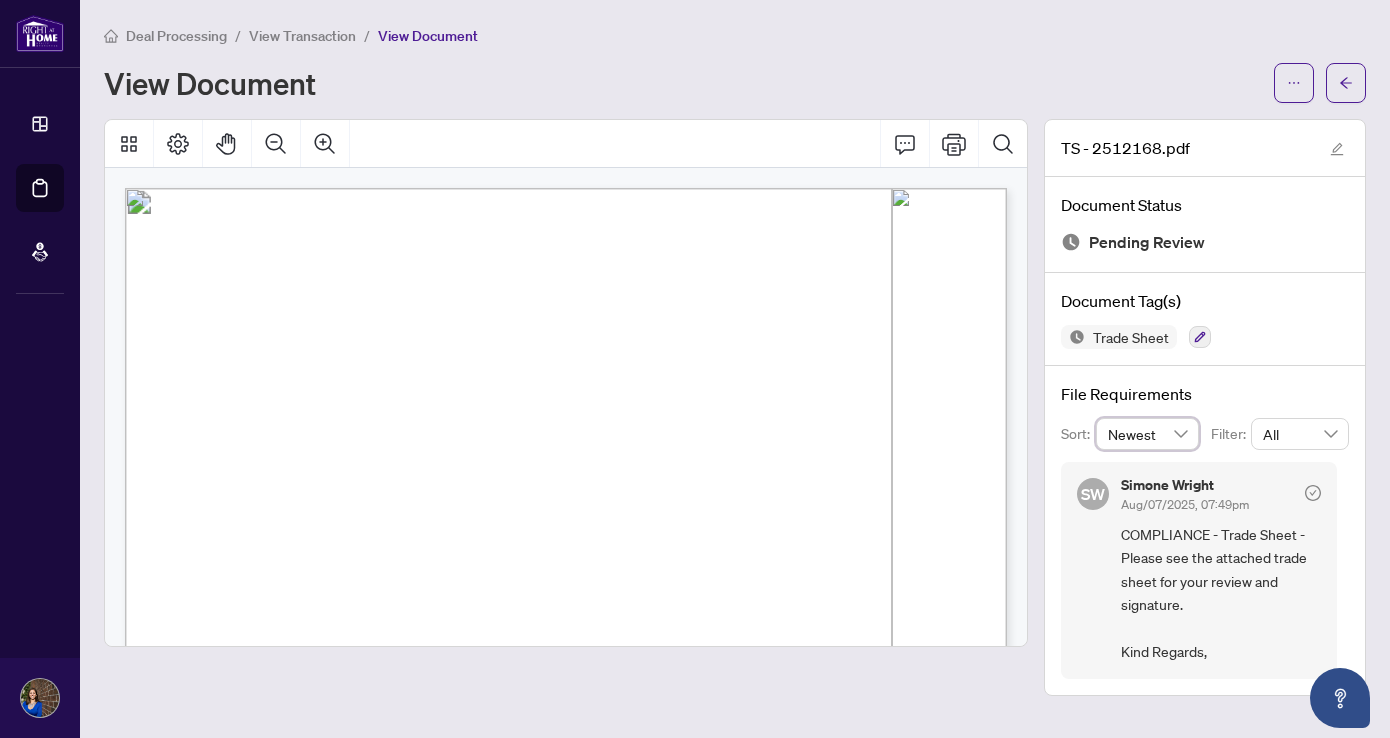 click on "File Requirements" at bounding box center (1205, 394) 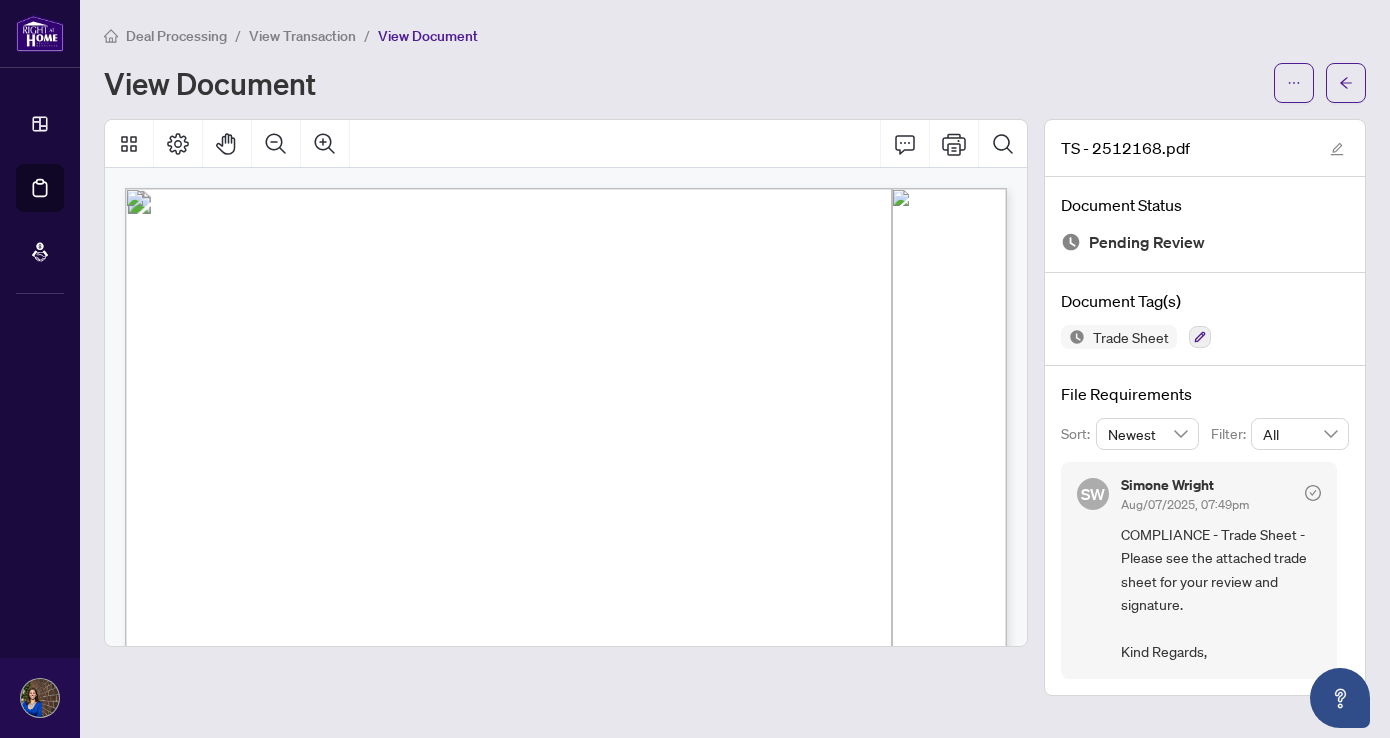 scroll, scrollTop: 0, scrollLeft: 0, axis: both 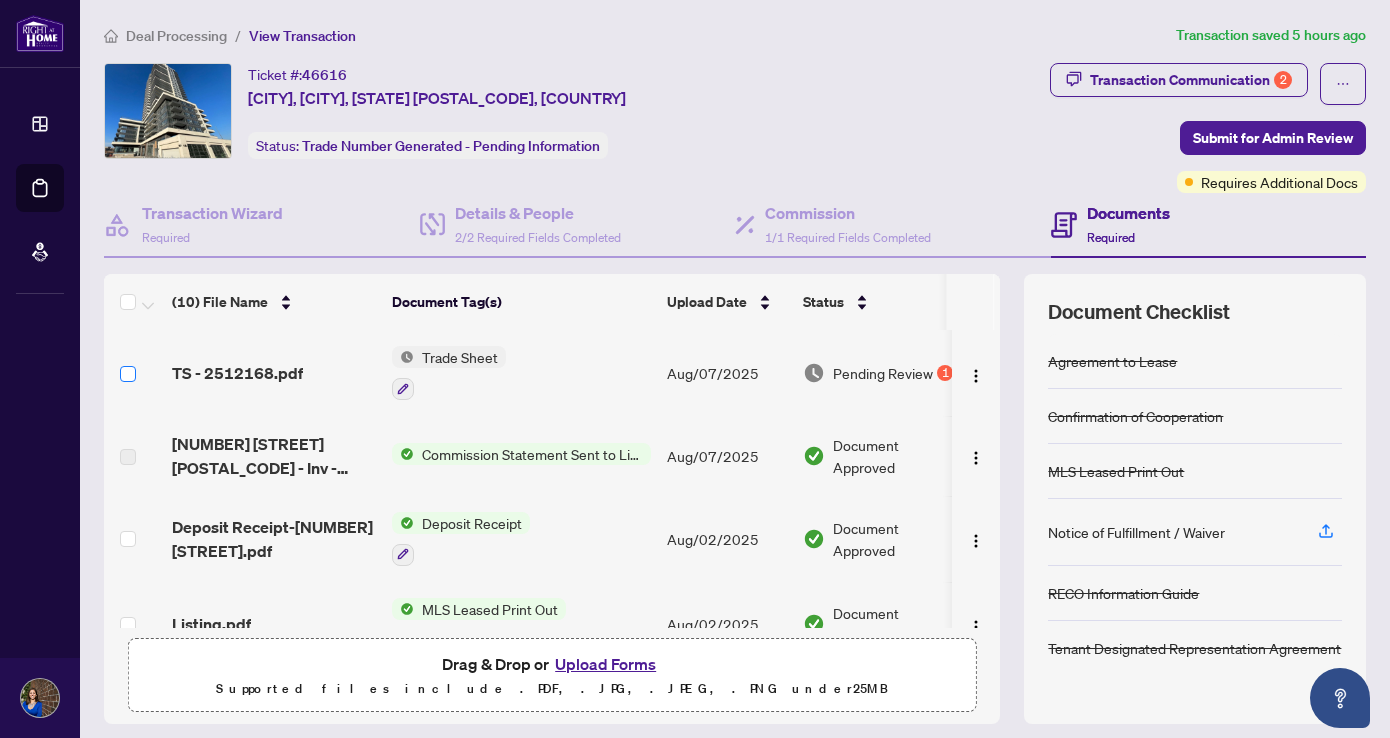 click at bounding box center (128, 374) 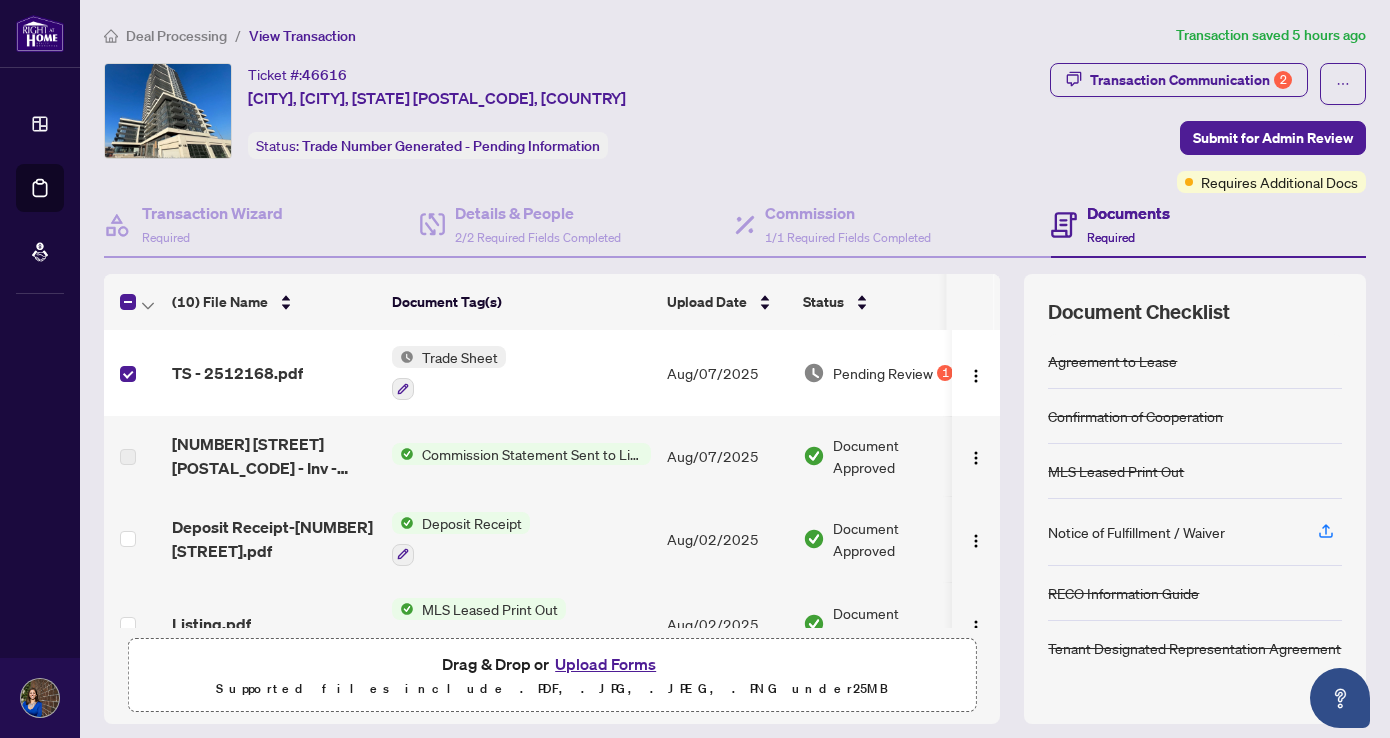 scroll, scrollTop: 0, scrollLeft: 0, axis: both 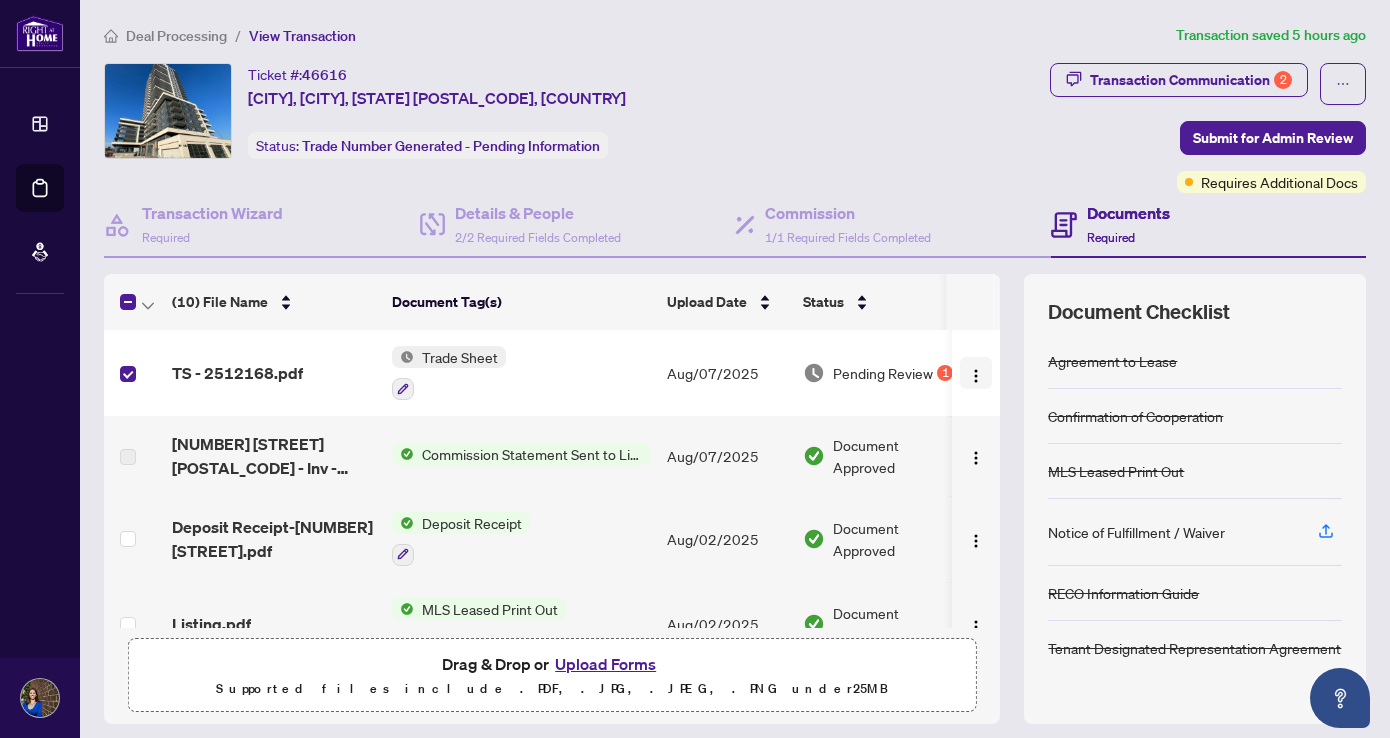 click at bounding box center [976, 376] 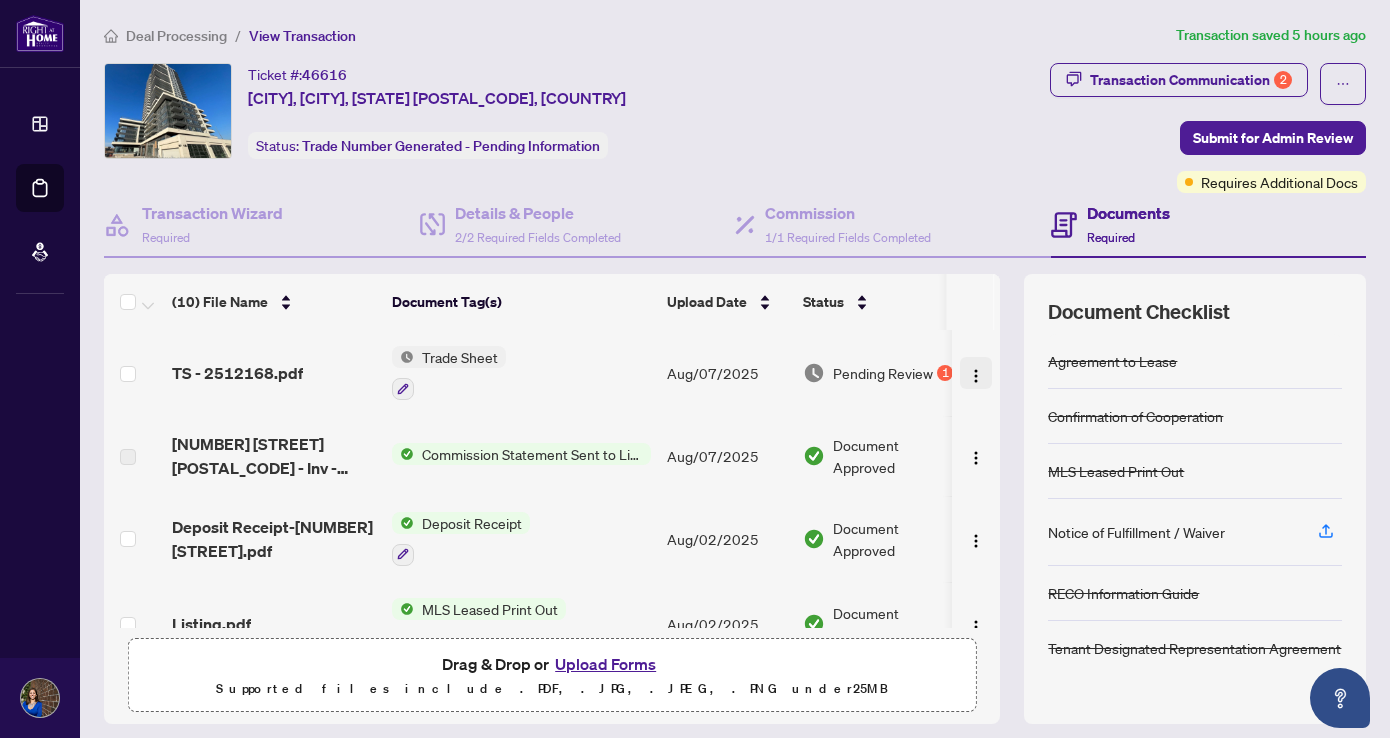 click at bounding box center [976, 376] 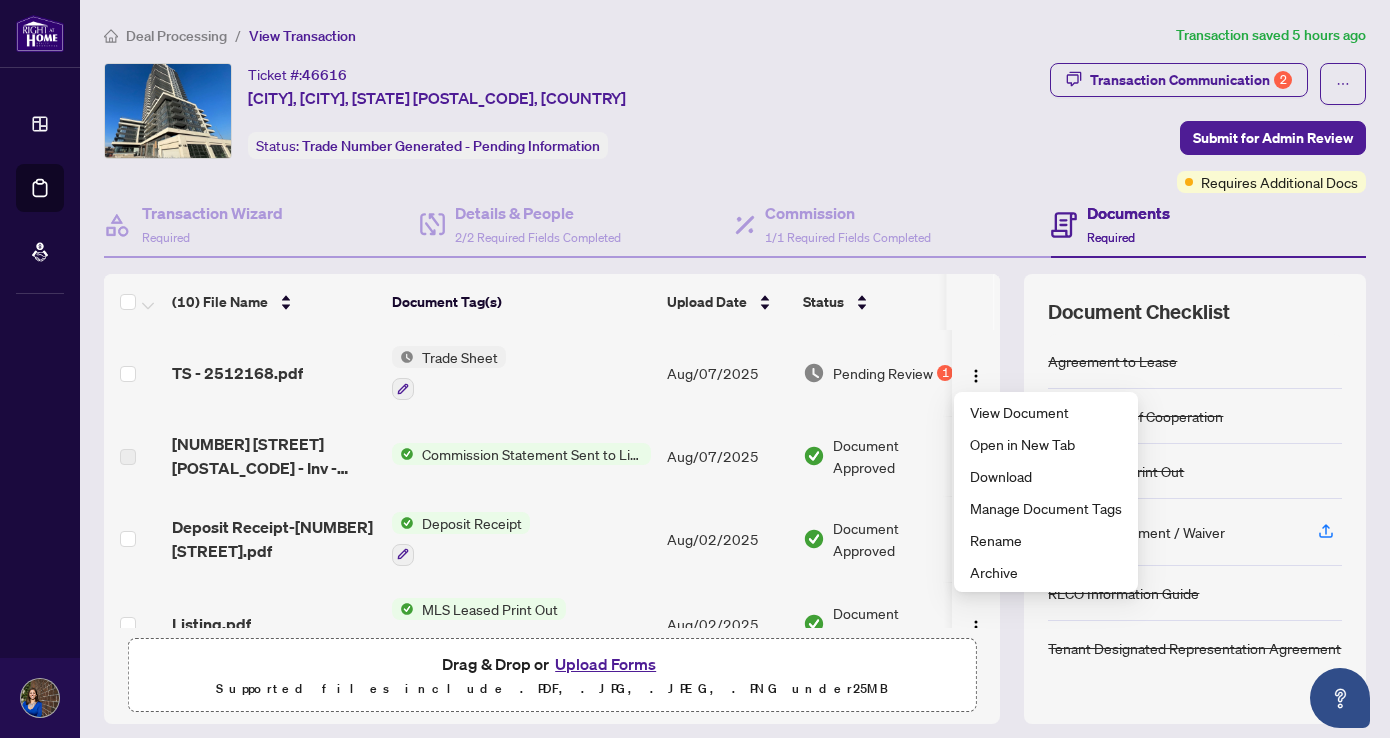 click on "Supported files include   .PDF, .JPG, .JPEG, .PNG   under  25 MB" at bounding box center (552, 689) 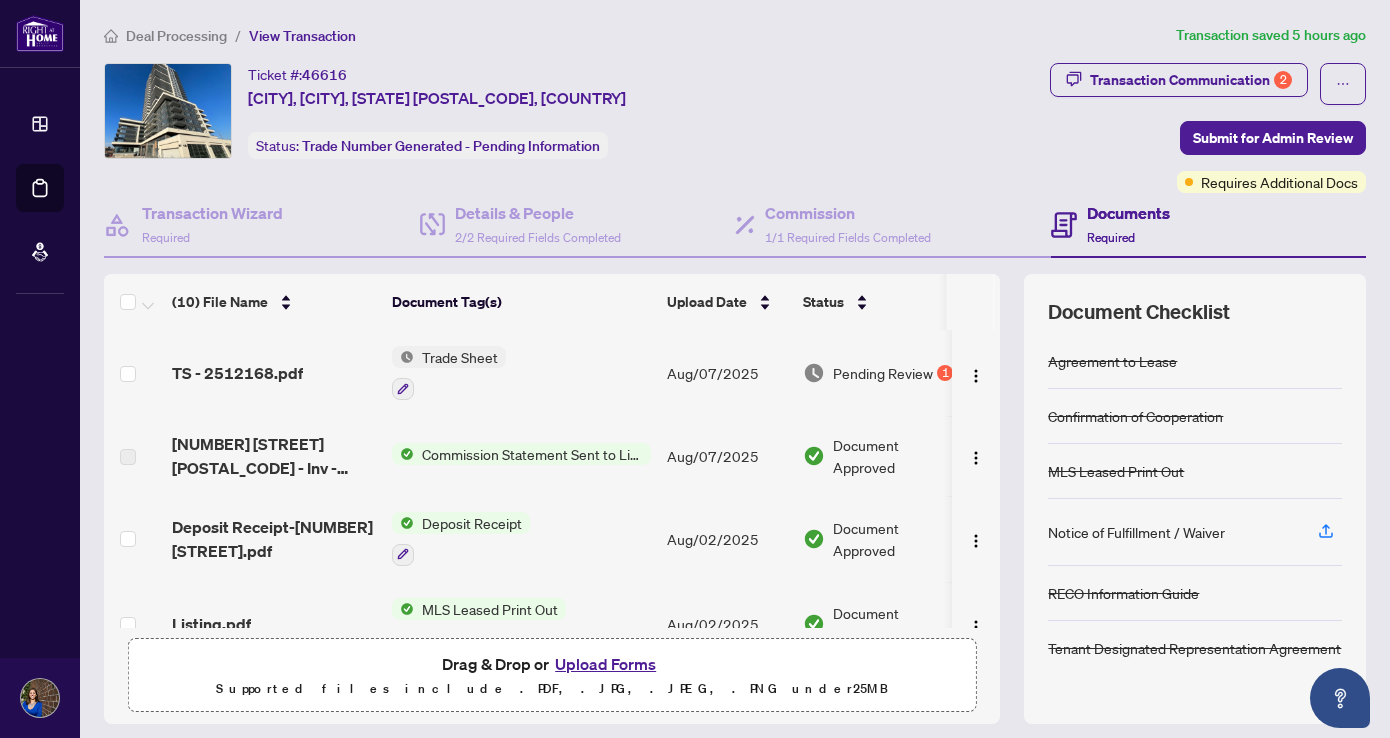 click on "Upload Forms" at bounding box center [605, 664] 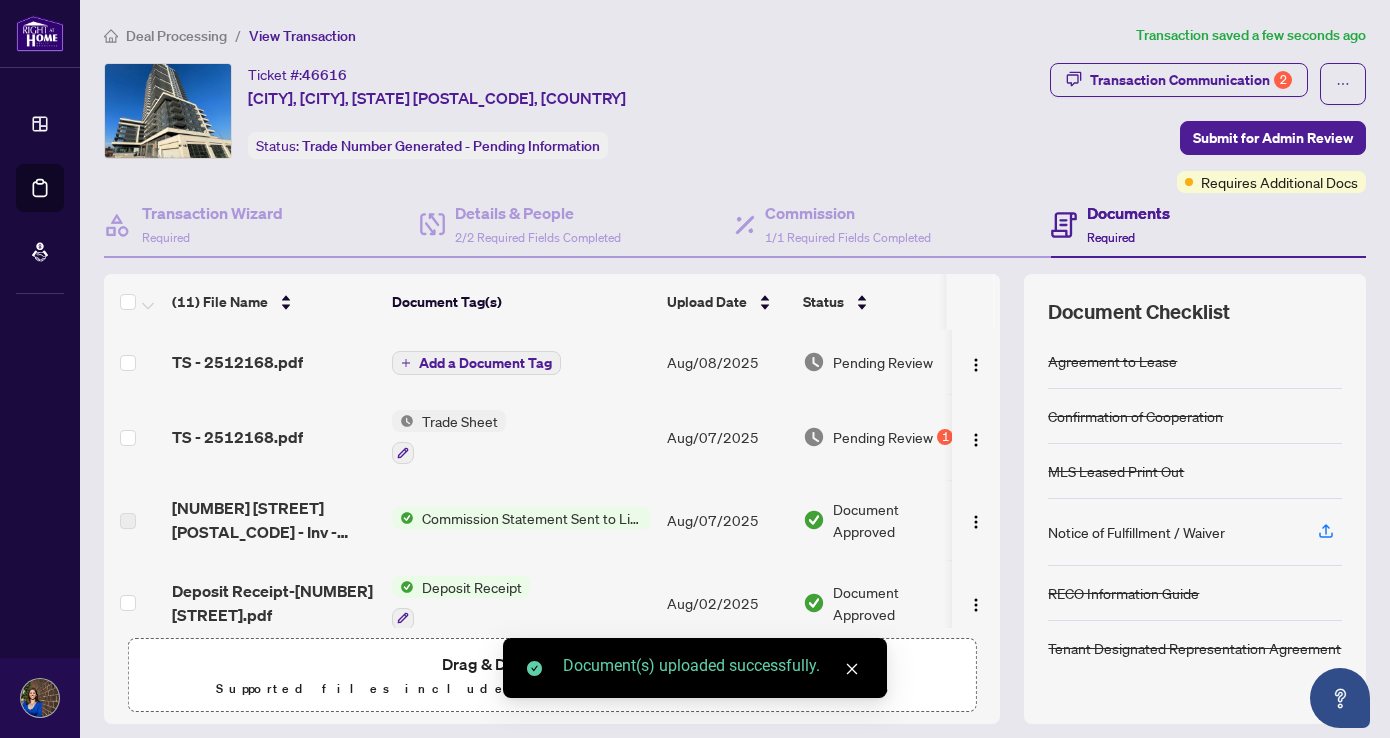 click on "Add a Document Tag" at bounding box center [485, 363] 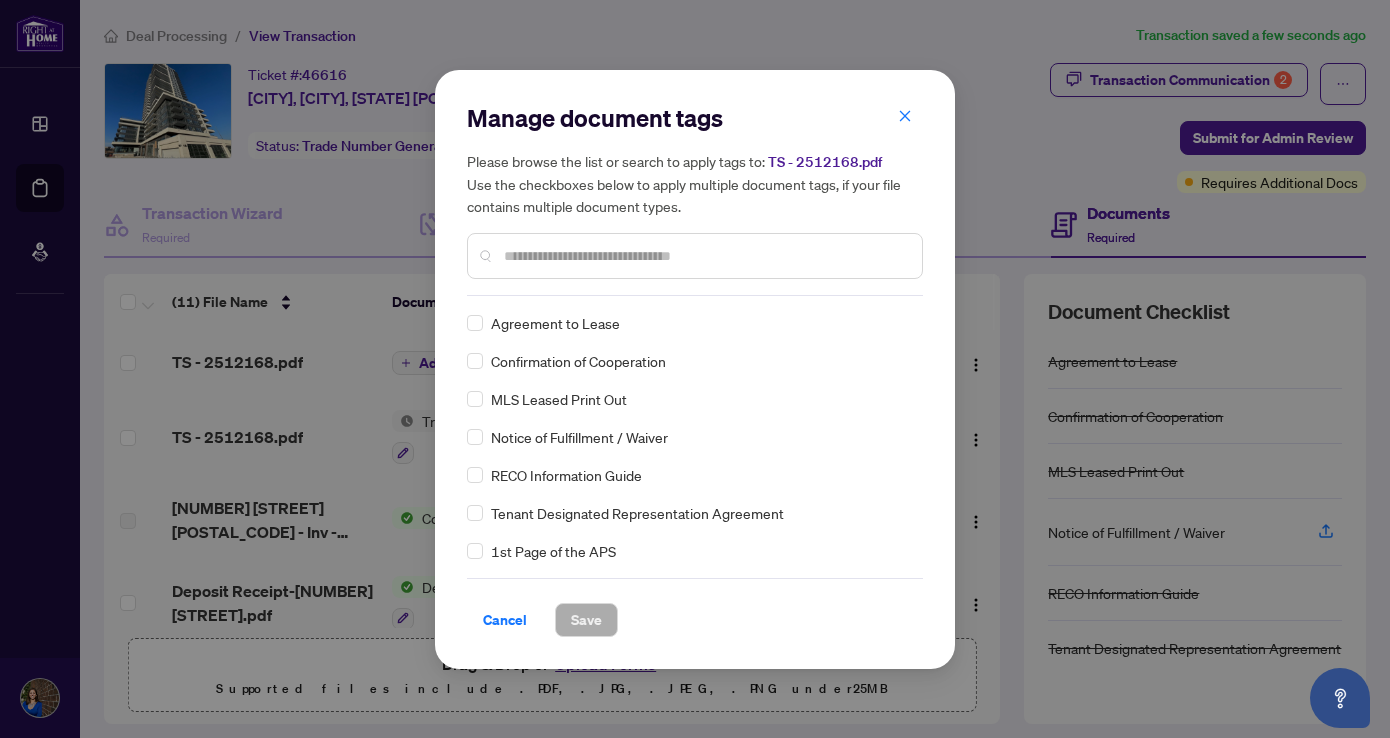 click at bounding box center [705, 256] 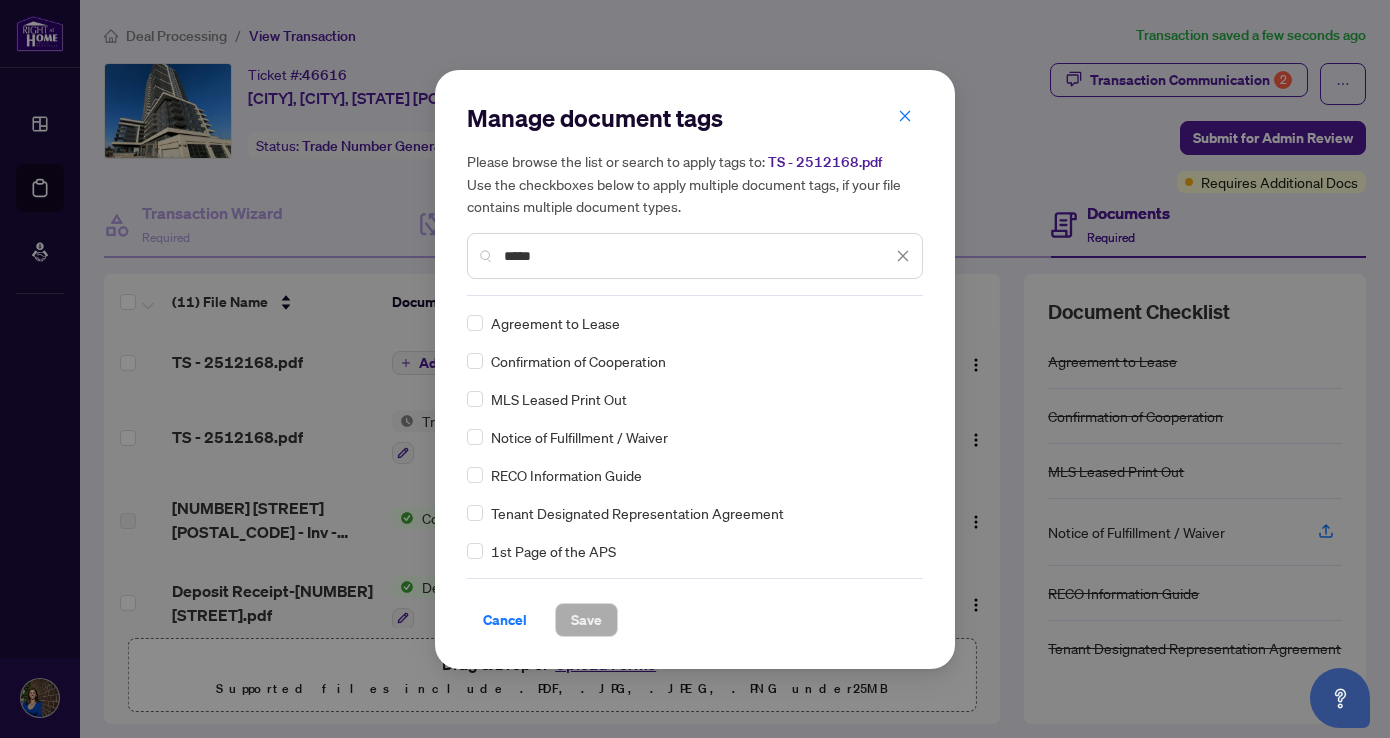 type on "*****" 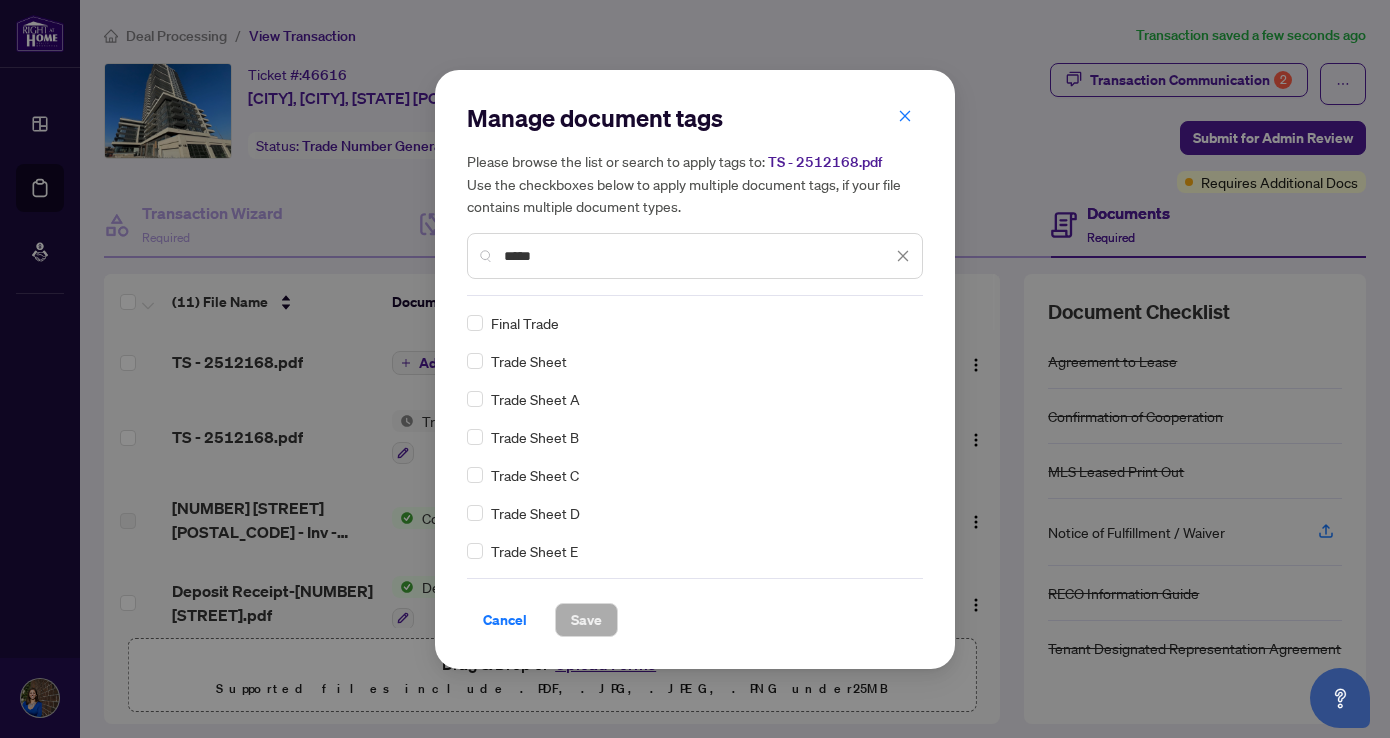 click on "Trade Sheet" at bounding box center [529, 361] 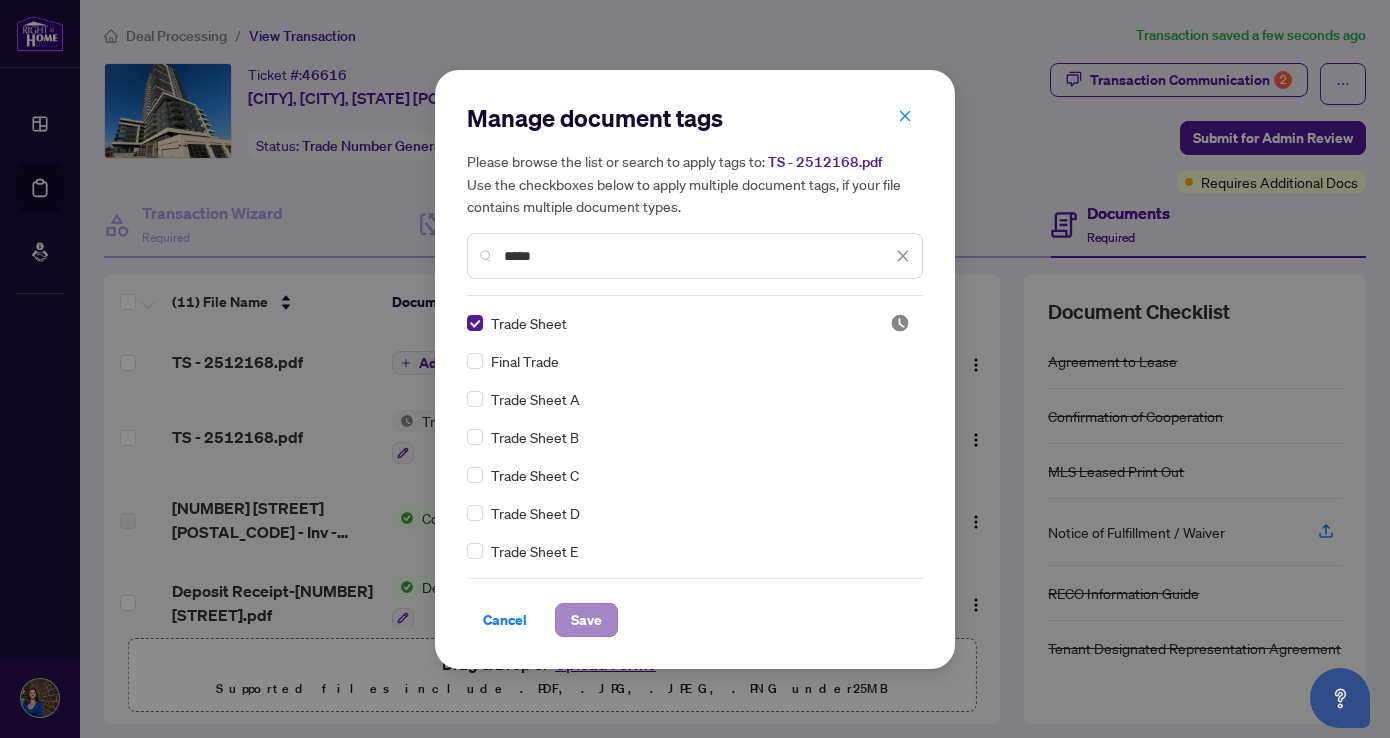 click on "Save" at bounding box center [586, 620] 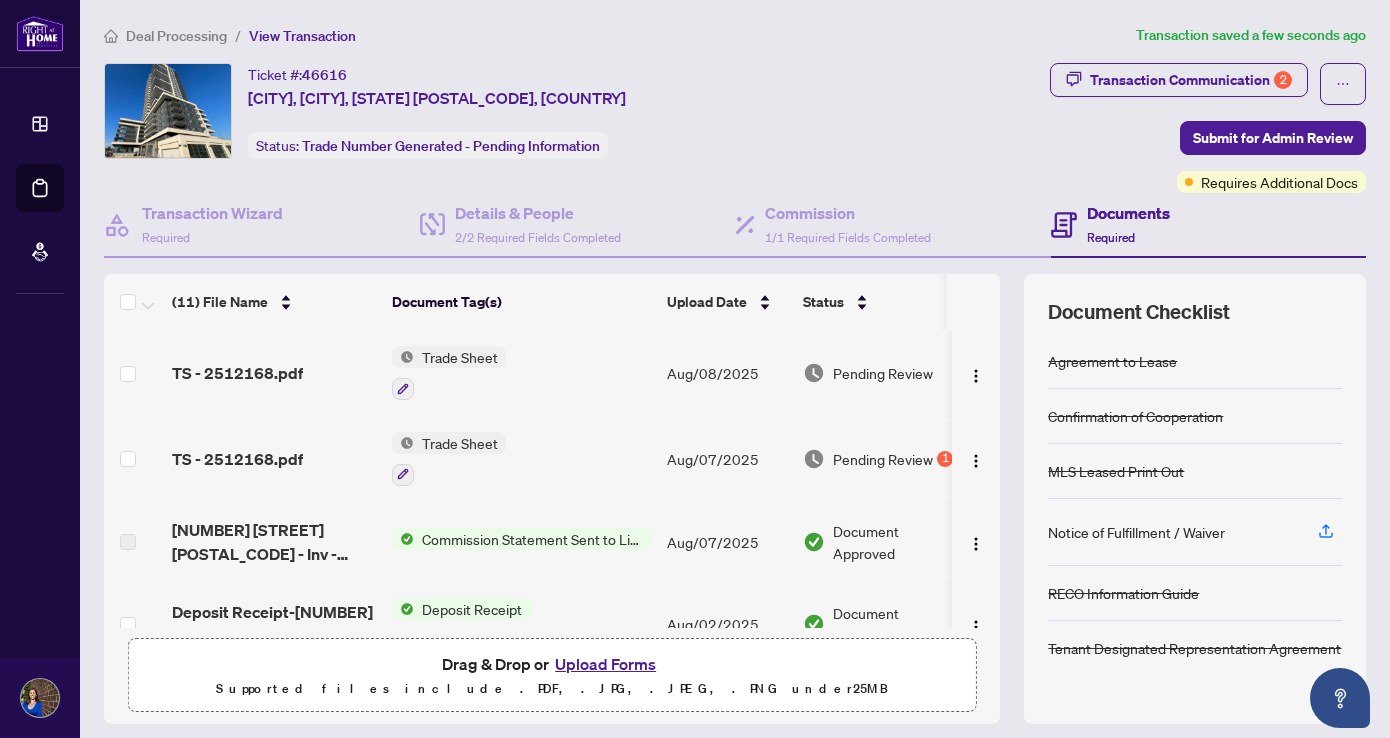 scroll, scrollTop: 0, scrollLeft: 0, axis: both 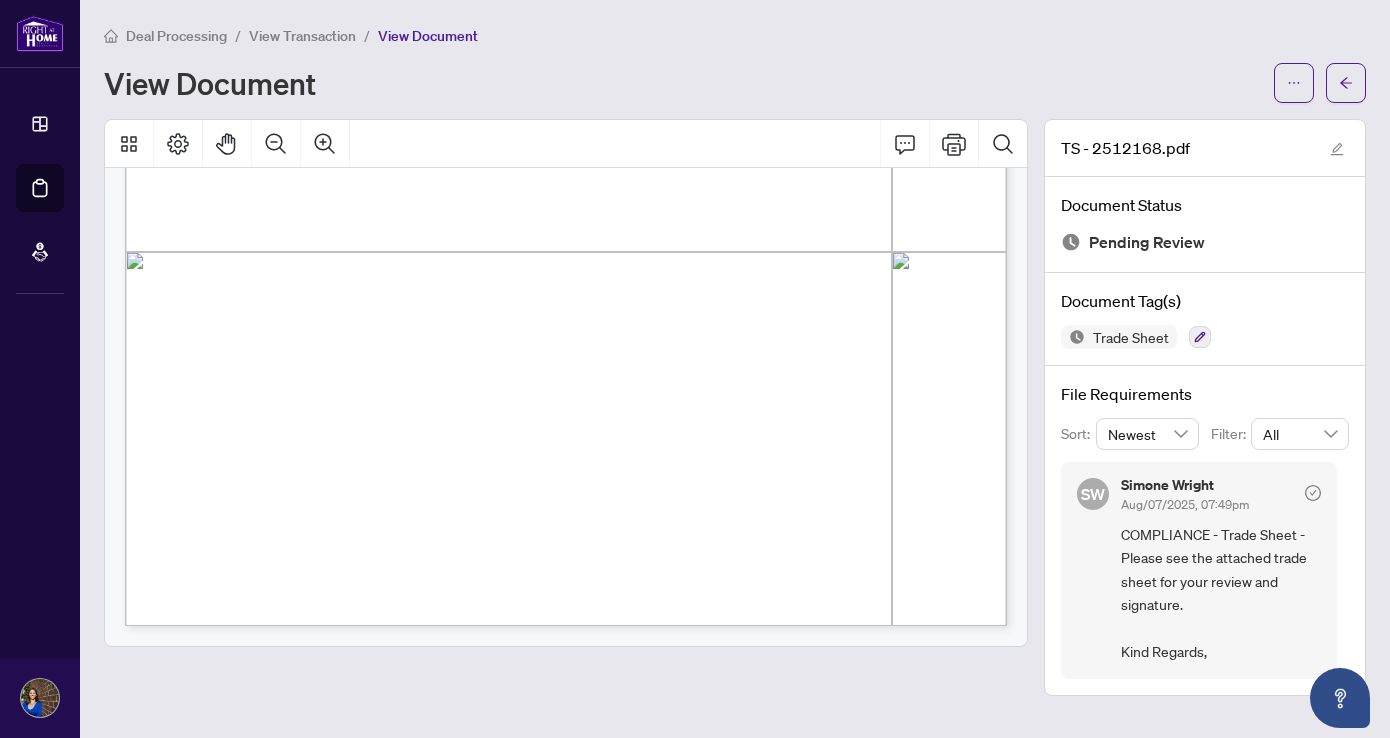 click at bounding box center [760, 307] 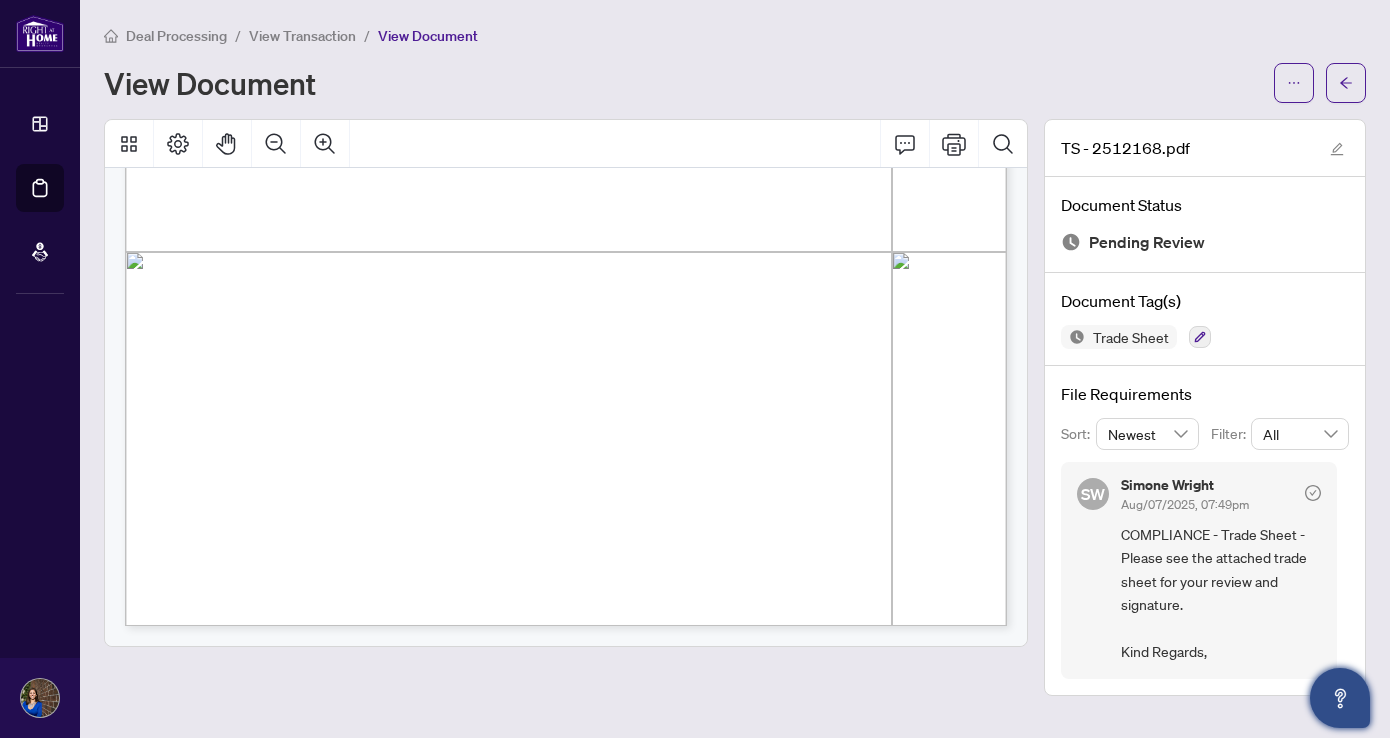 click 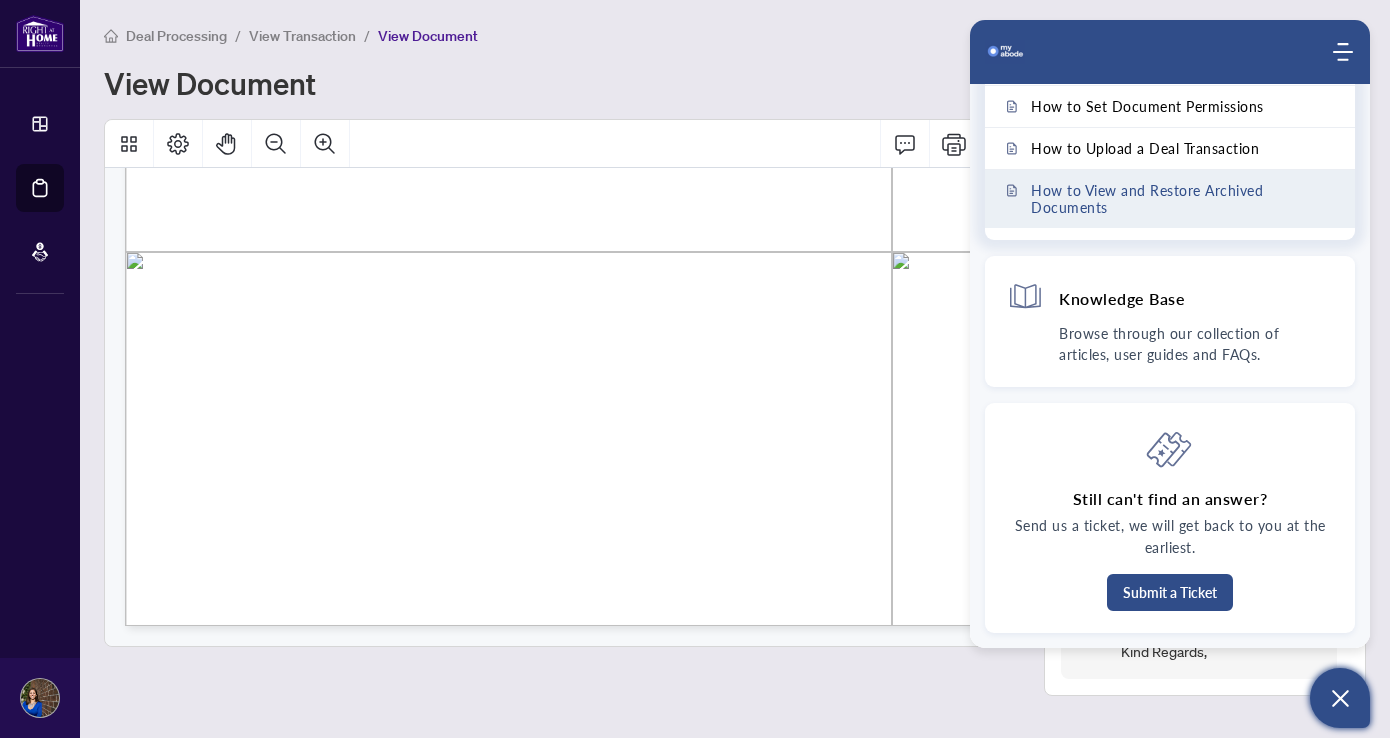 scroll, scrollTop: 132, scrollLeft: 0, axis: vertical 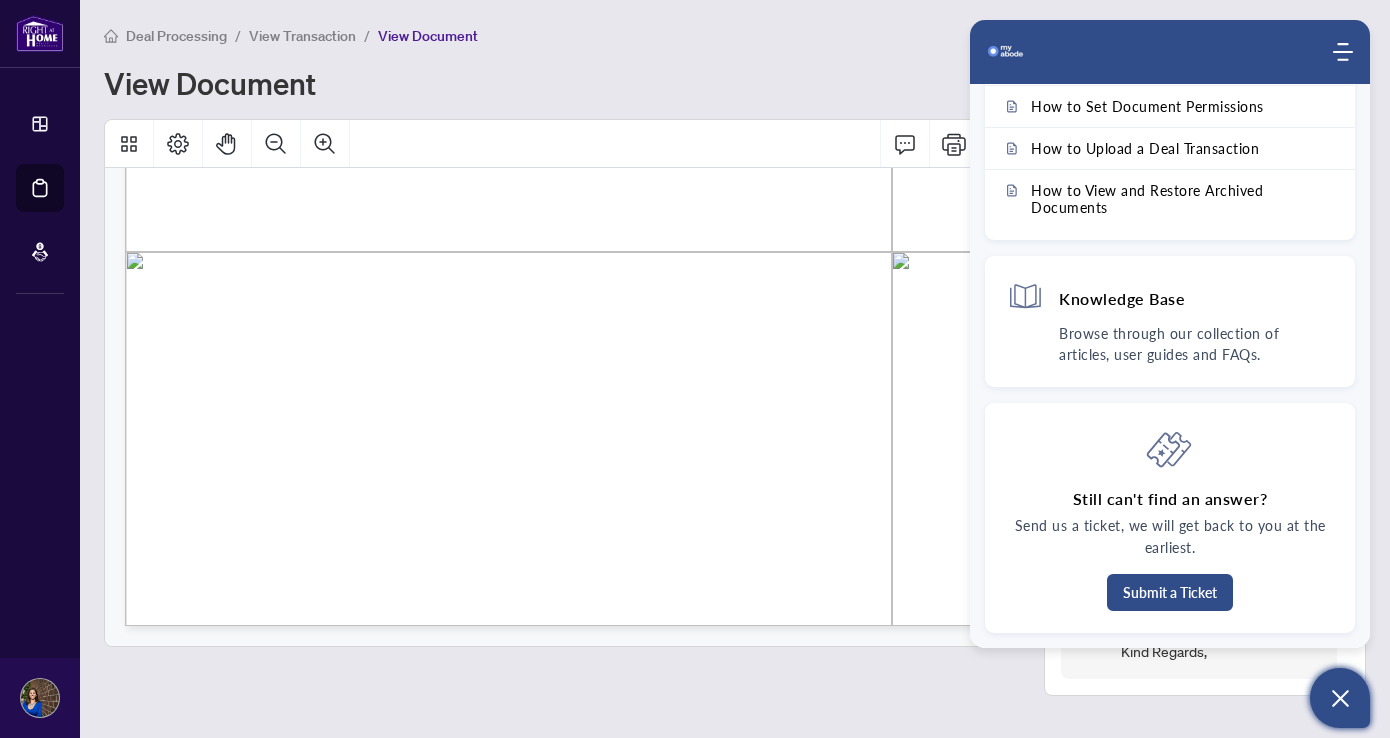 click at bounding box center (566, 407) 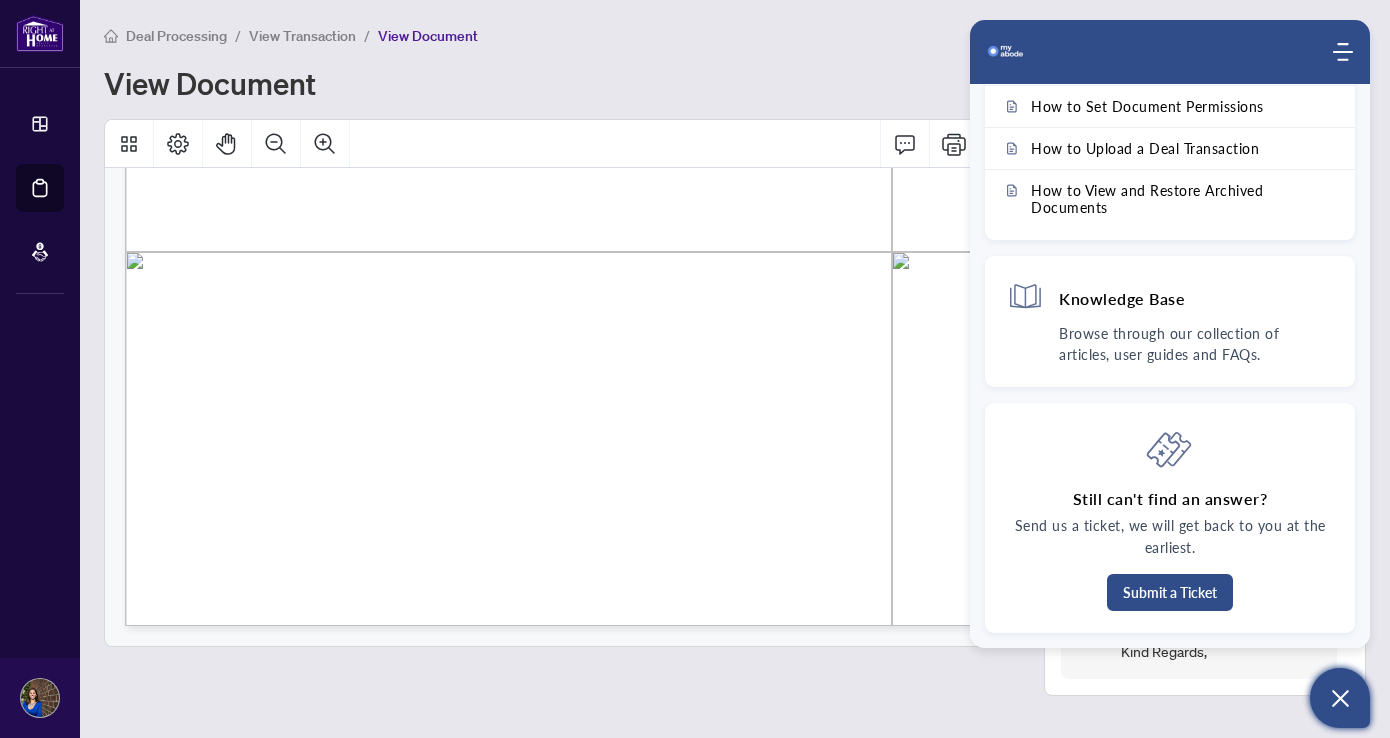 click on "View Document" at bounding box center (683, 83) 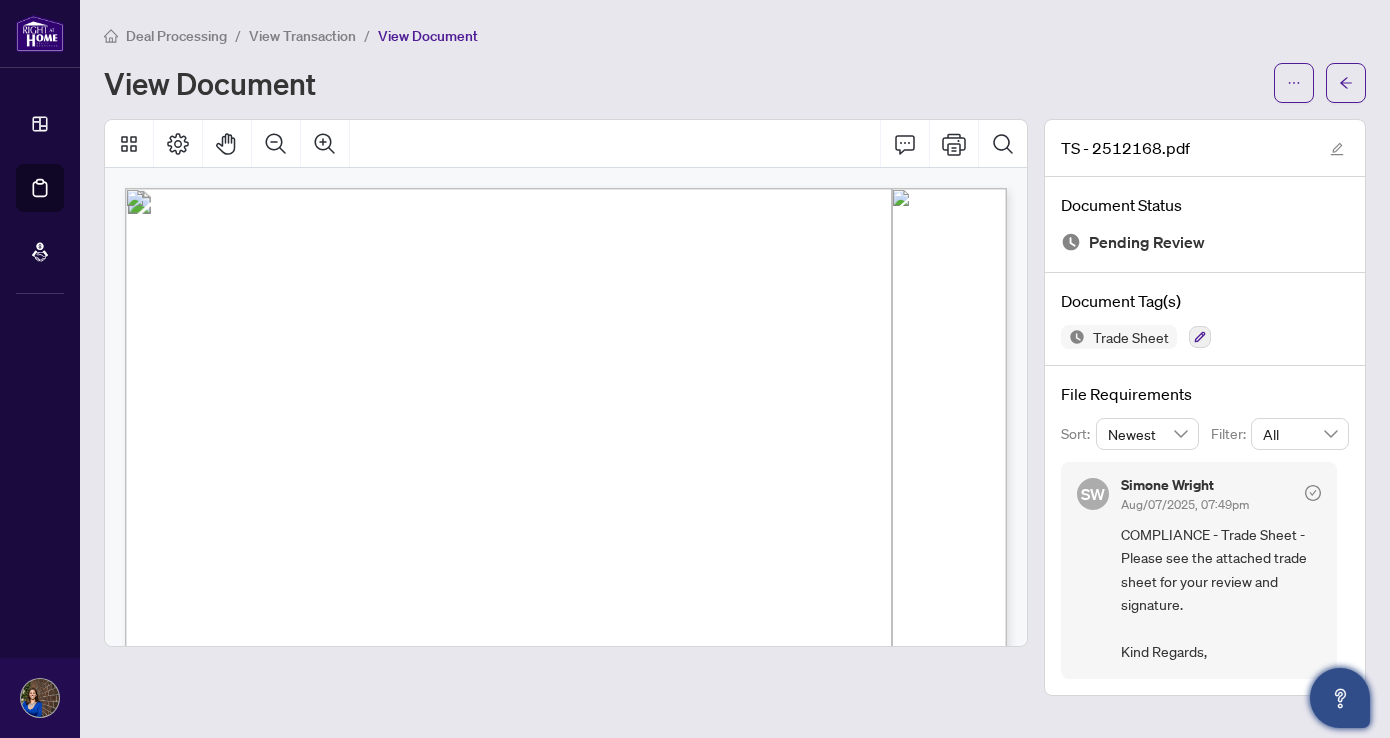 scroll, scrollTop: 0, scrollLeft: 0, axis: both 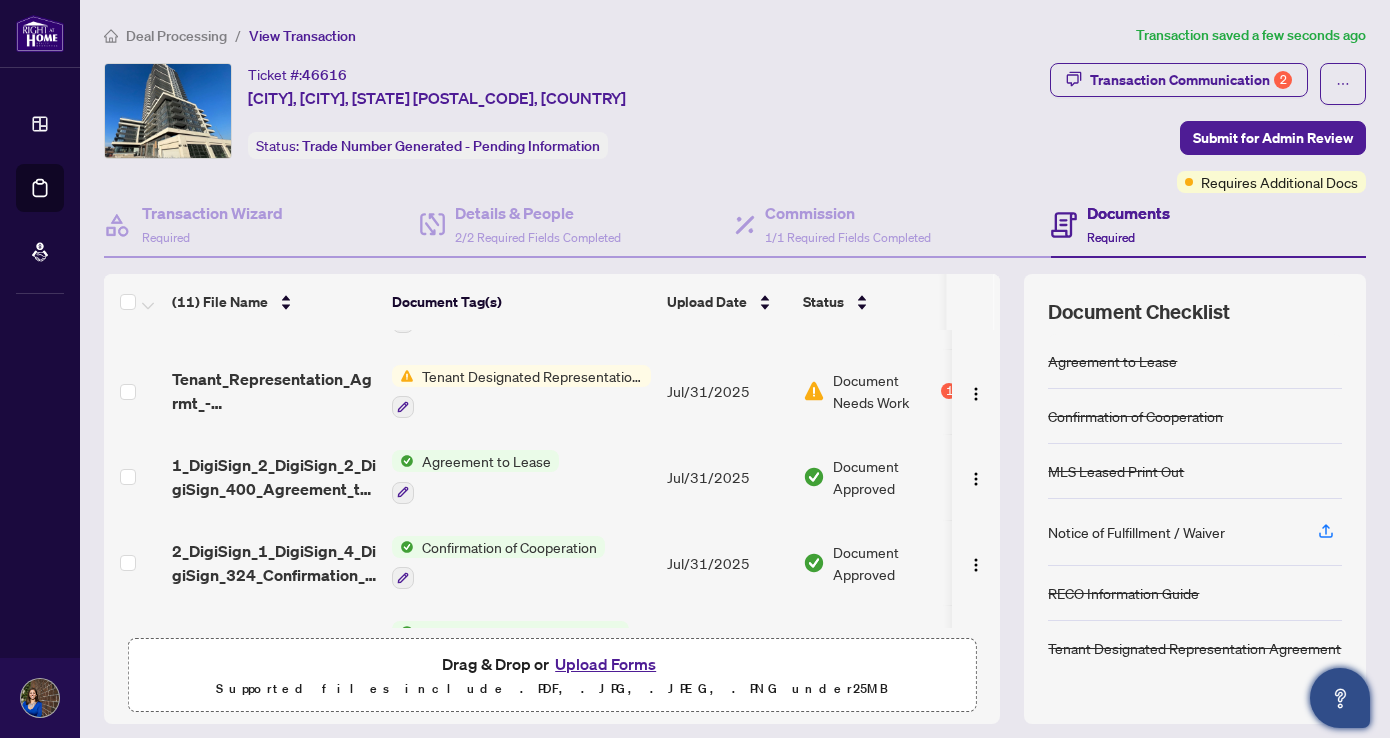 click on "Tenant Designated Representation Agreement" at bounding box center [532, 376] 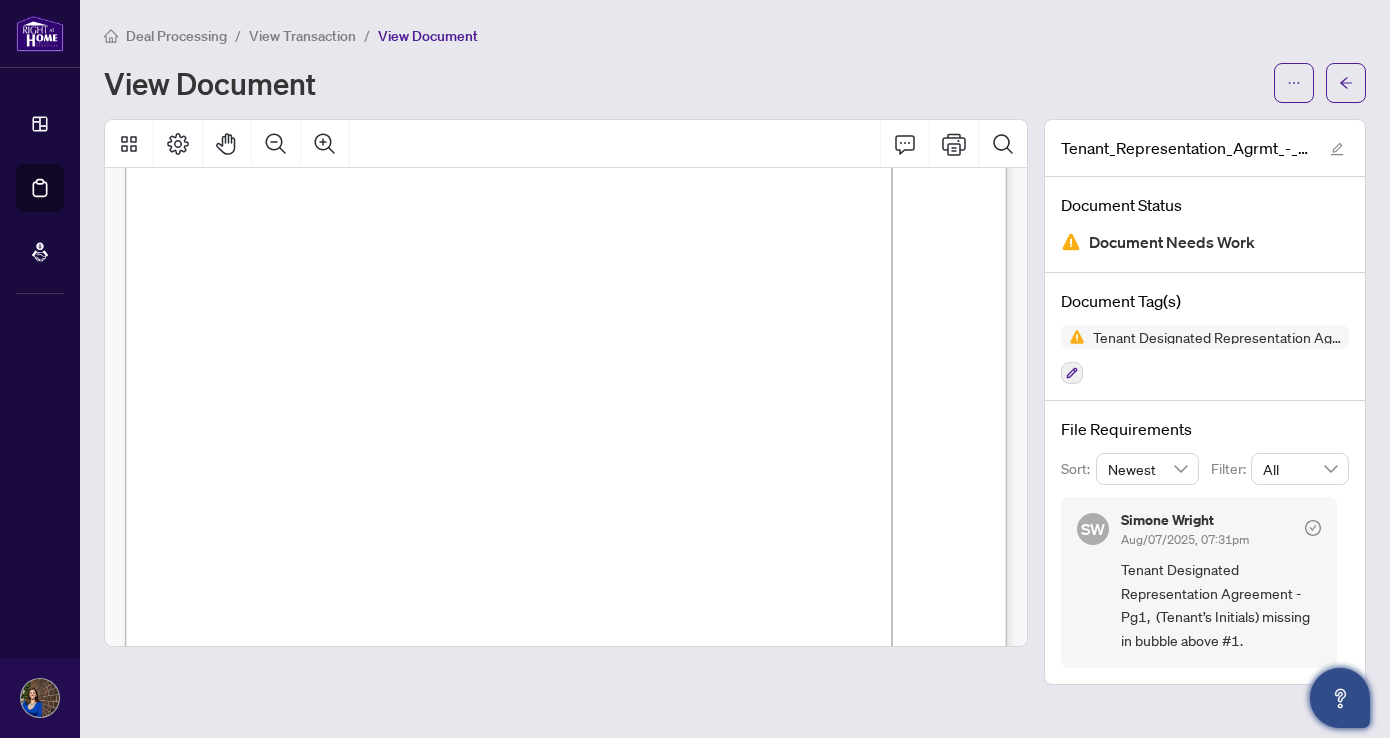 scroll, scrollTop: 96, scrollLeft: 0, axis: vertical 